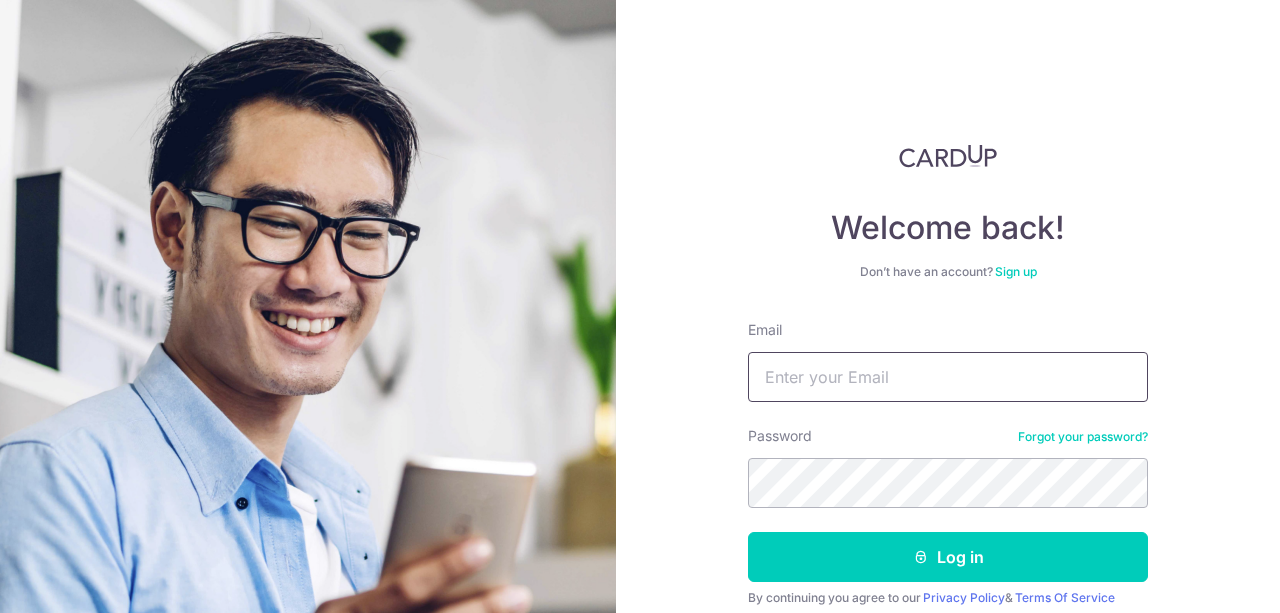 scroll, scrollTop: 0, scrollLeft: 0, axis: both 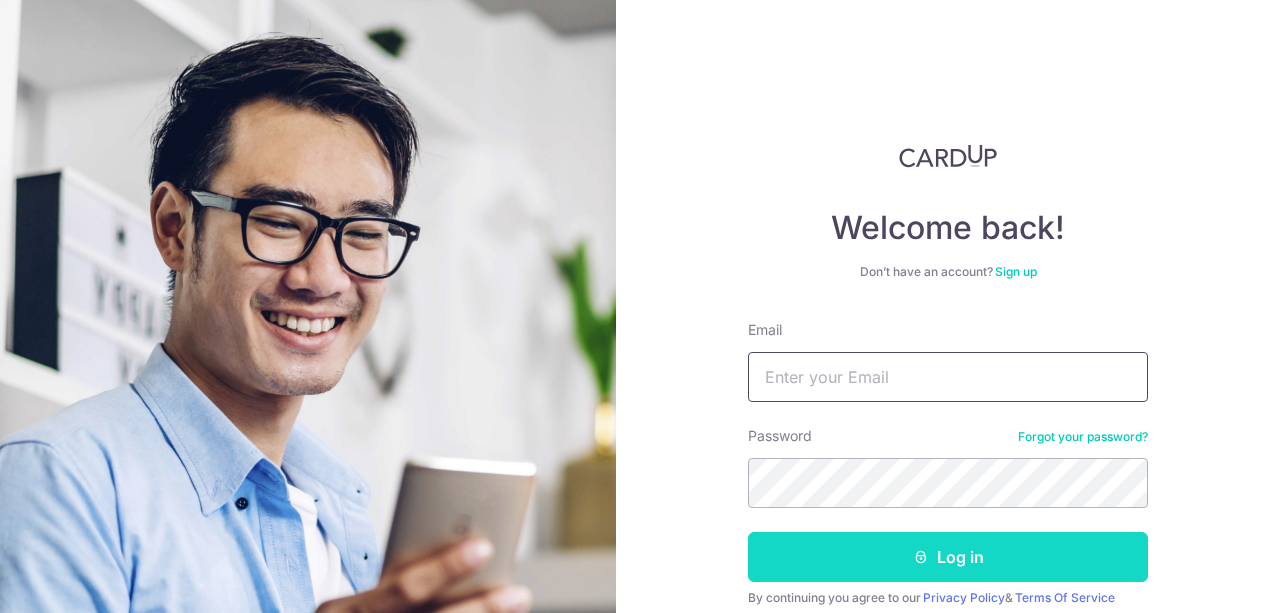 type on "[EMAIL]" 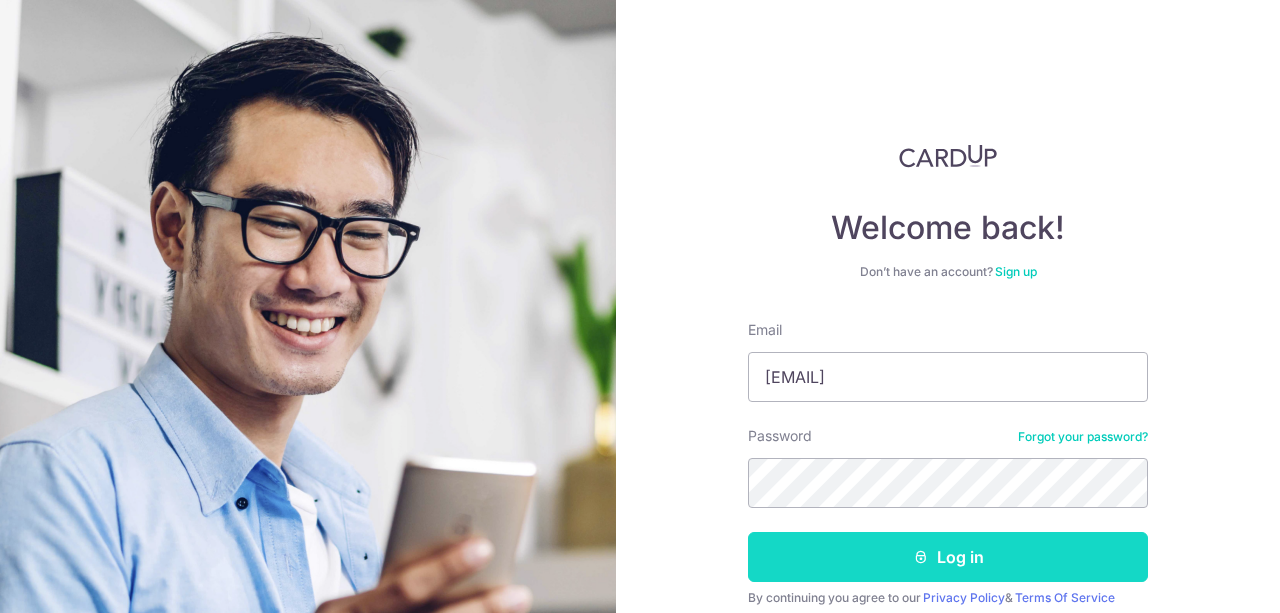 drag, startPoint x: 915, startPoint y: 556, endPoint x: 892, endPoint y: 556, distance: 23 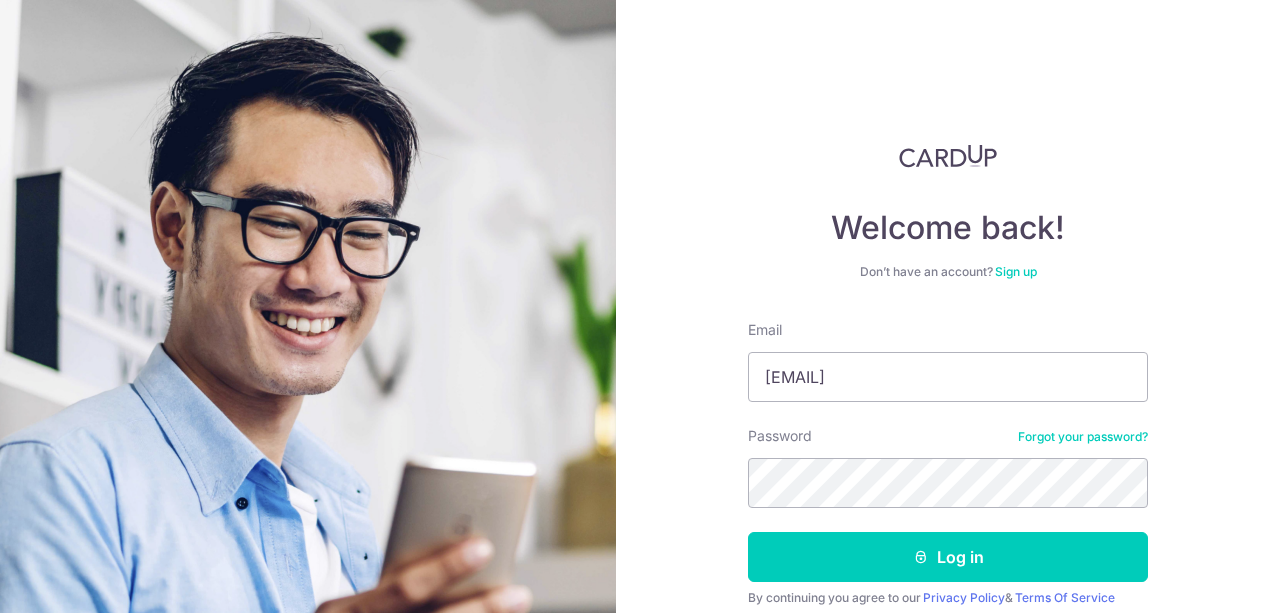 drag, startPoint x: 892, startPoint y: 556, endPoint x: 694, endPoint y: 471, distance: 215.47389 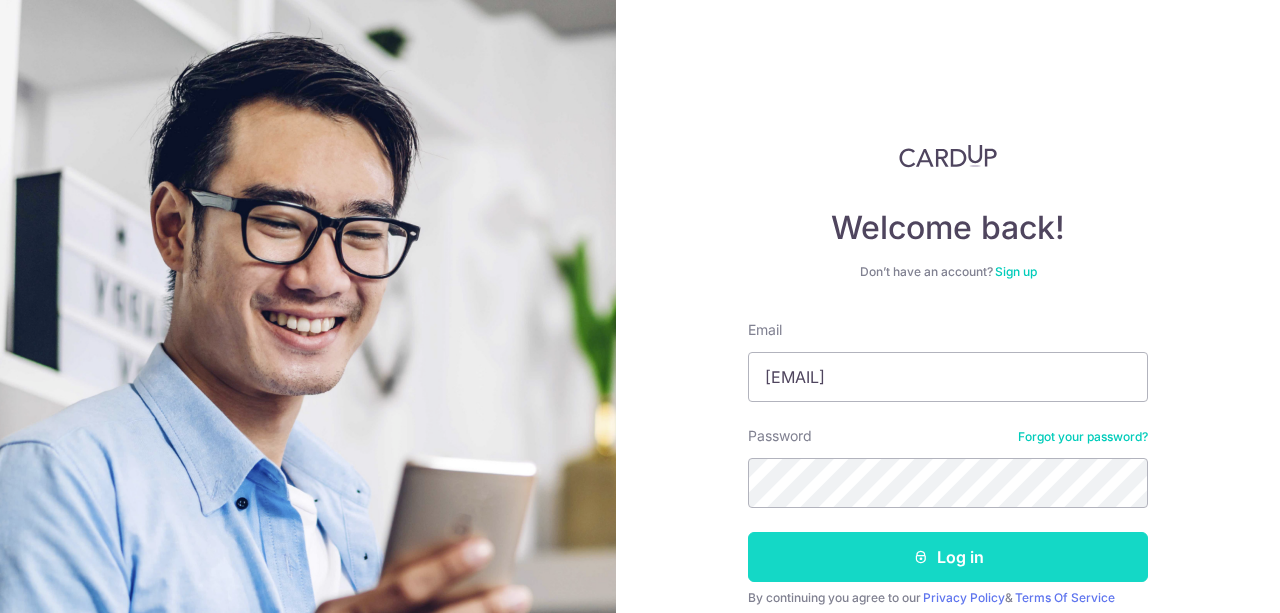 click on "Log in" at bounding box center [948, 557] 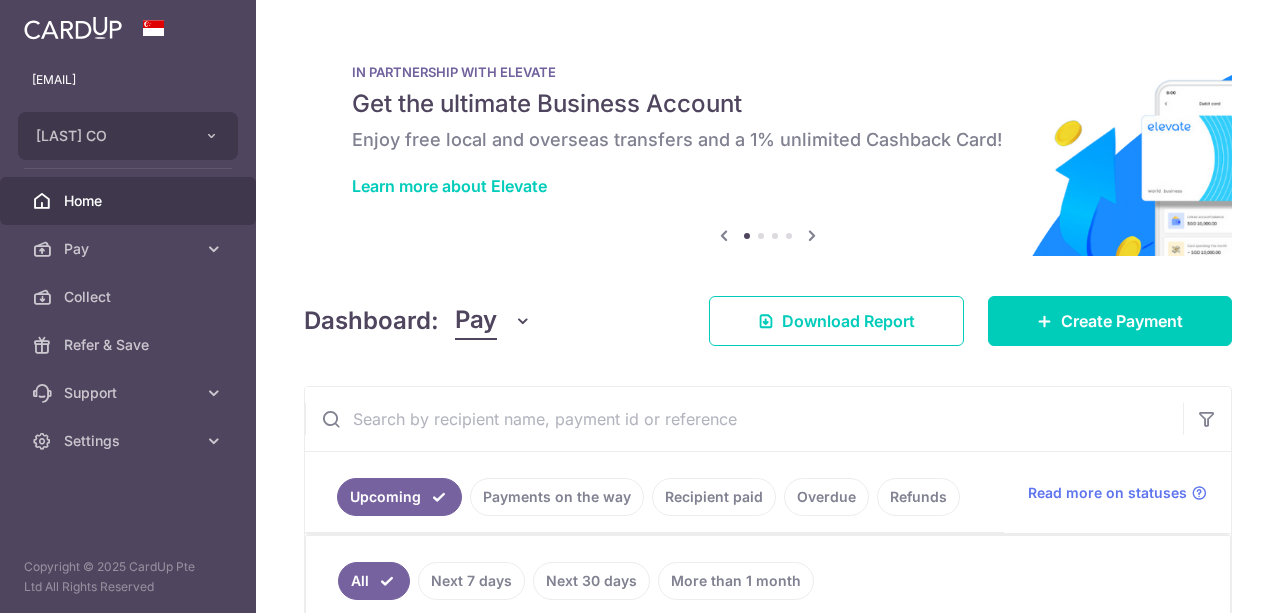 scroll, scrollTop: 0, scrollLeft: 0, axis: both 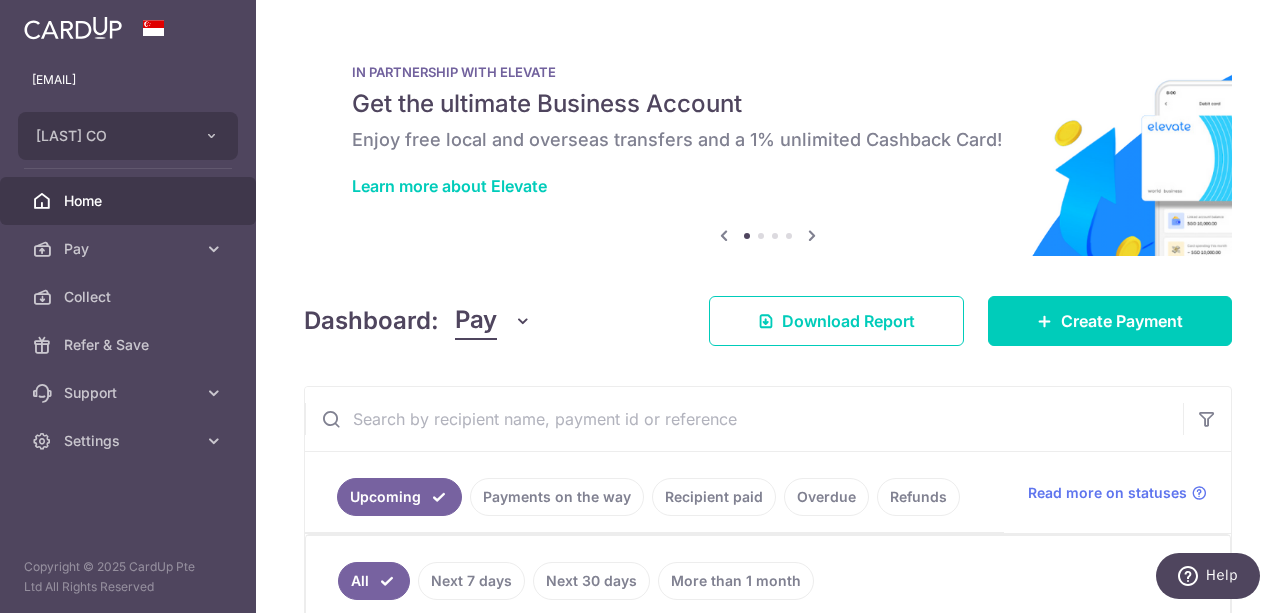 click at bounding box center (646, 309) 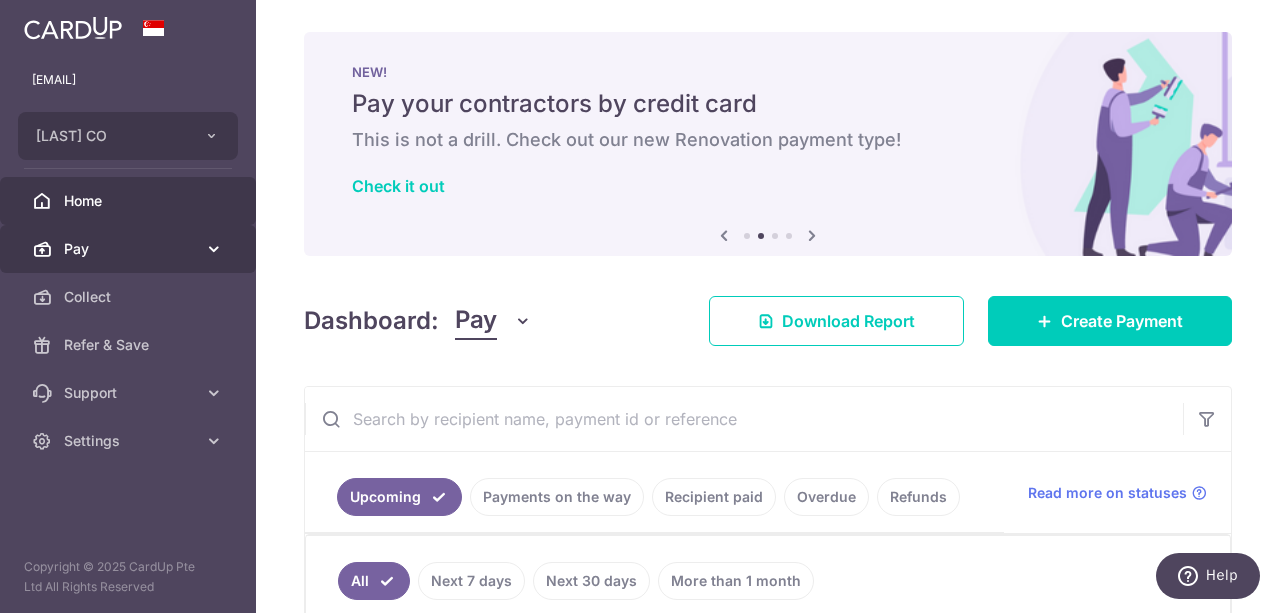 click on "Pay" at bounding box center [128, 249] 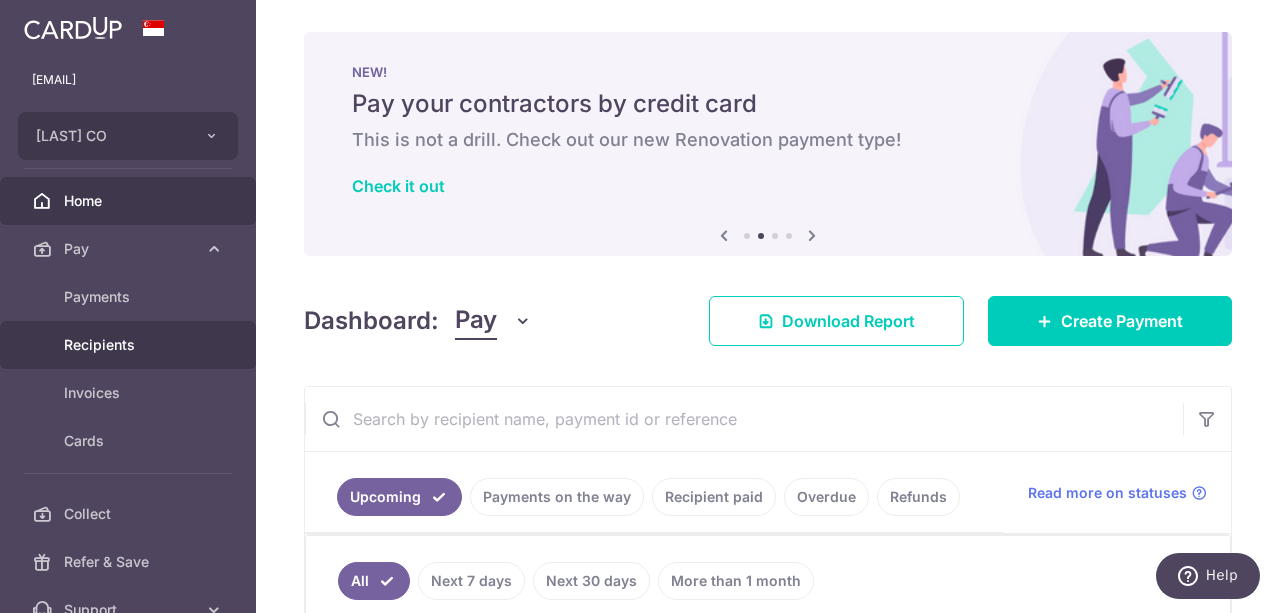 click on "Recipients" at bounding box center [128, 345] 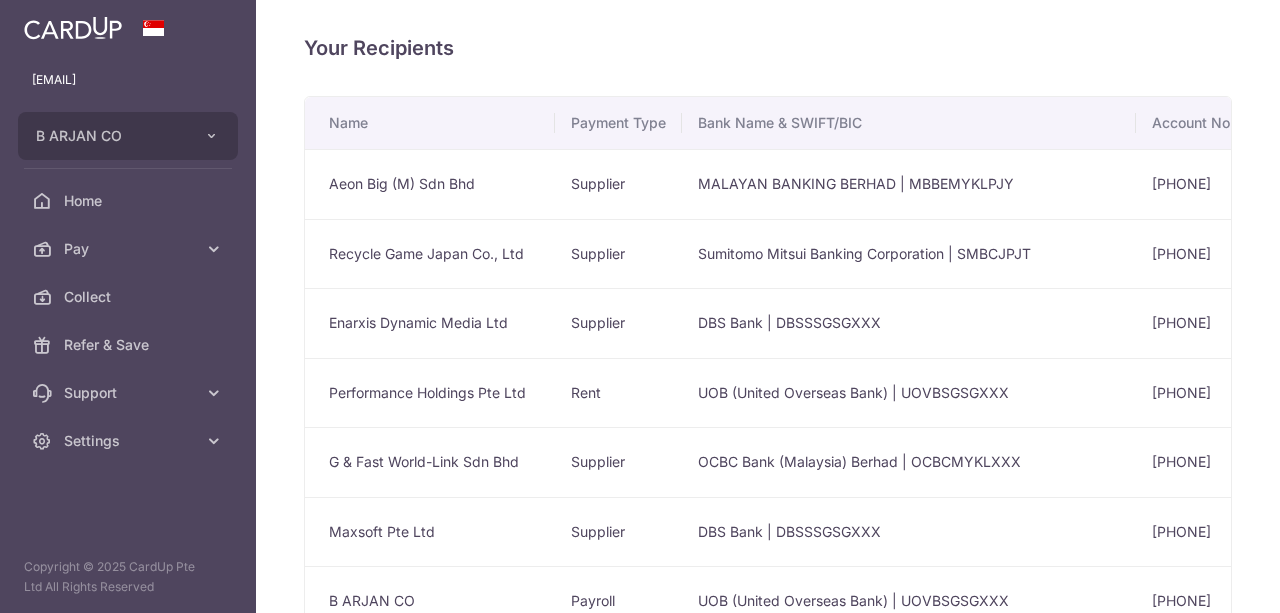 scroll, scrollTop: 0, scrollLeft: 0, axis: both 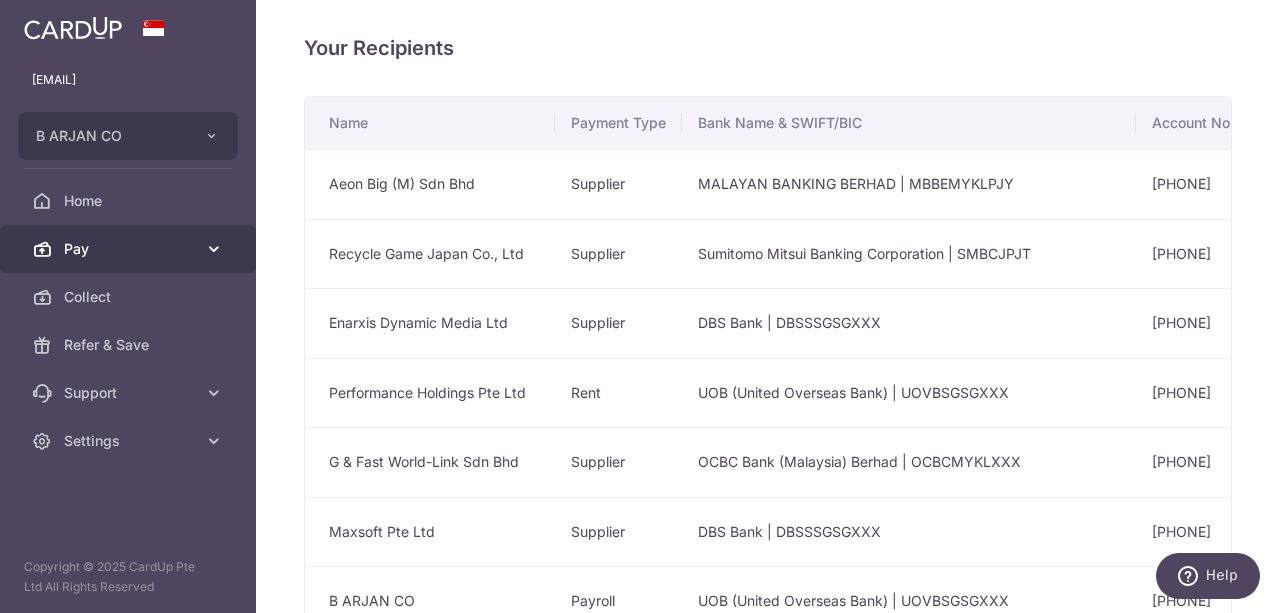 click on "Pay" at bounding box center (130, 249) 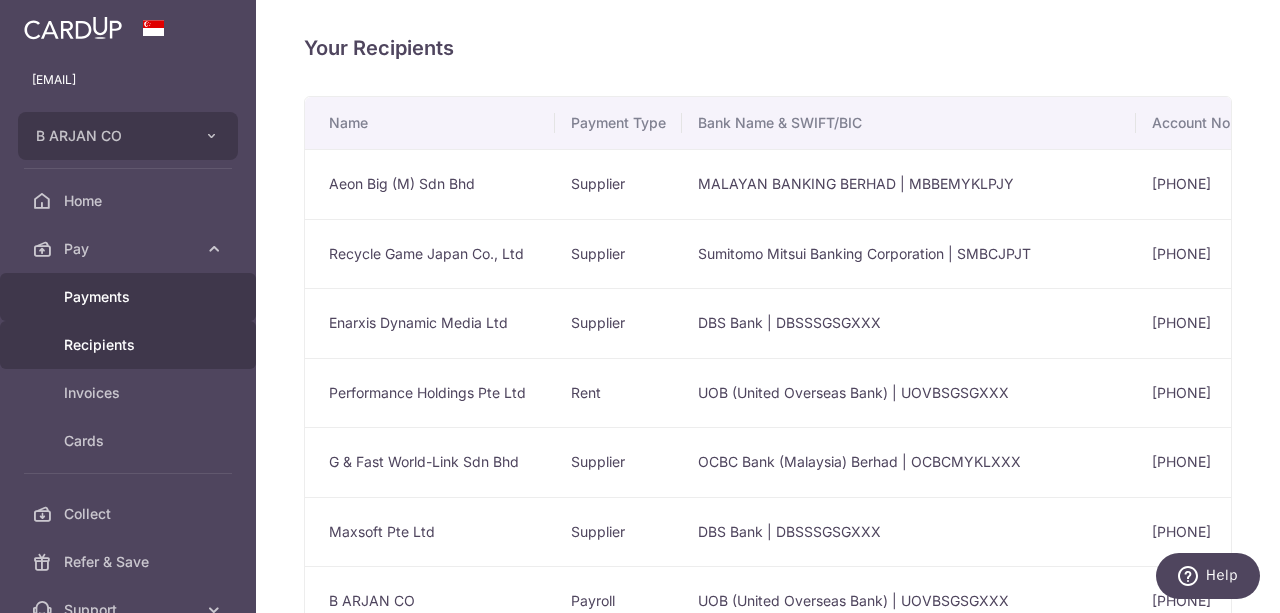 click on "Payments" at bounding box center (130, 297) 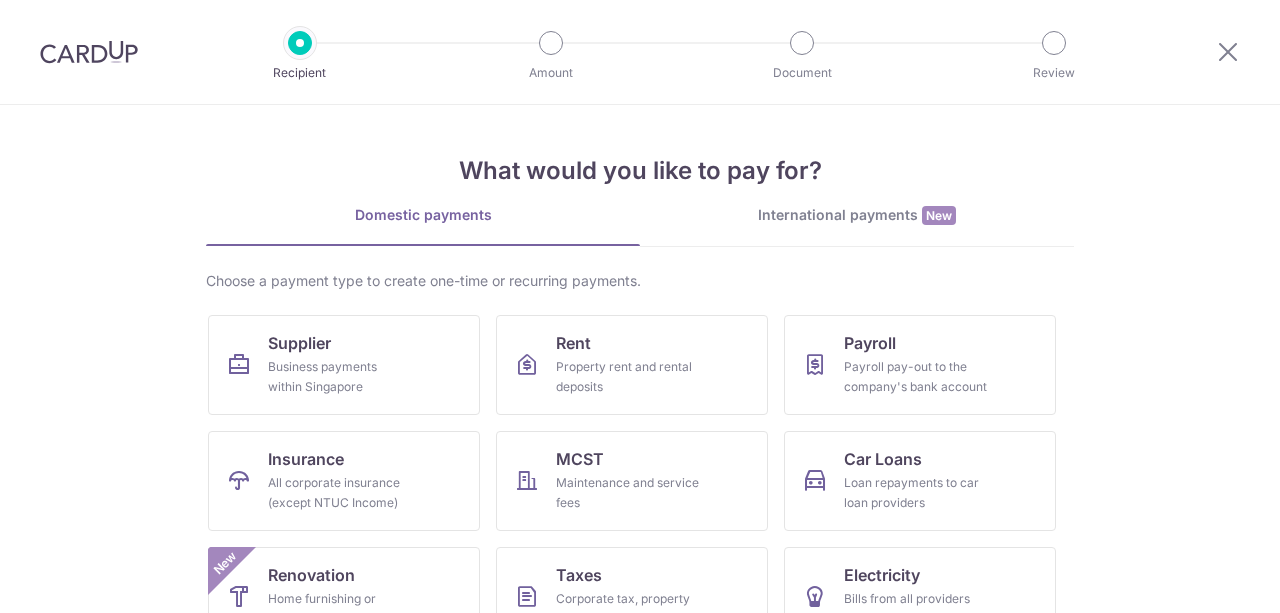 scroll, scrollTop: 0, scrollLeft: 0, axis: both 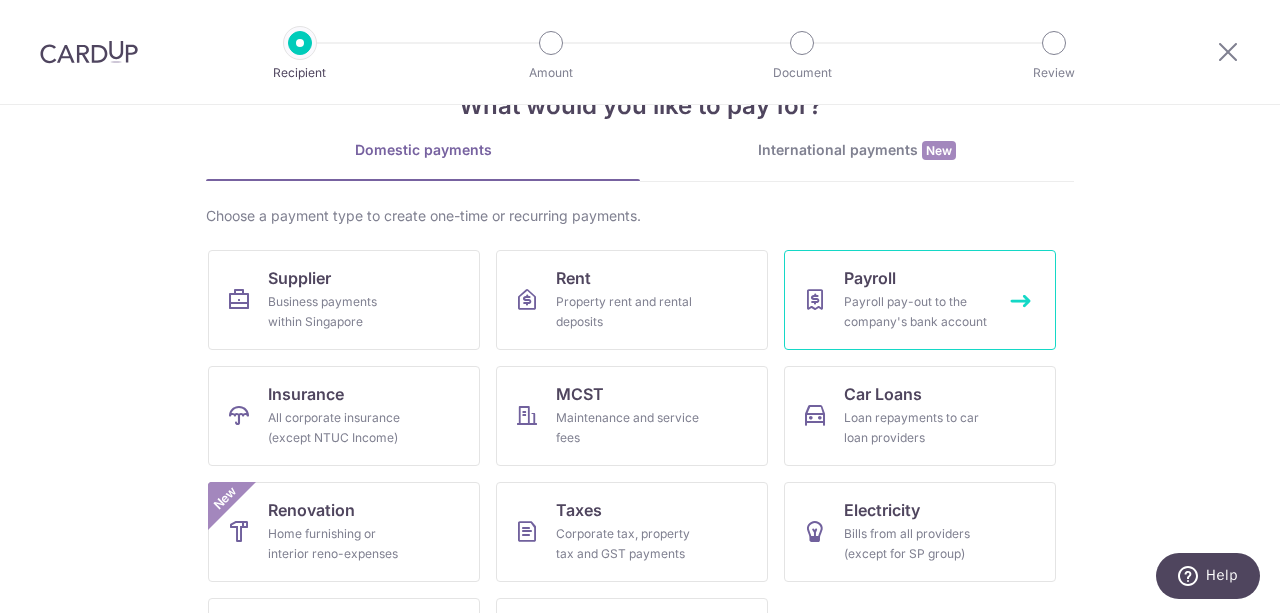 click on "Payroll Payroll pay-out to the company's bank account" at bounding box center (920, 300) 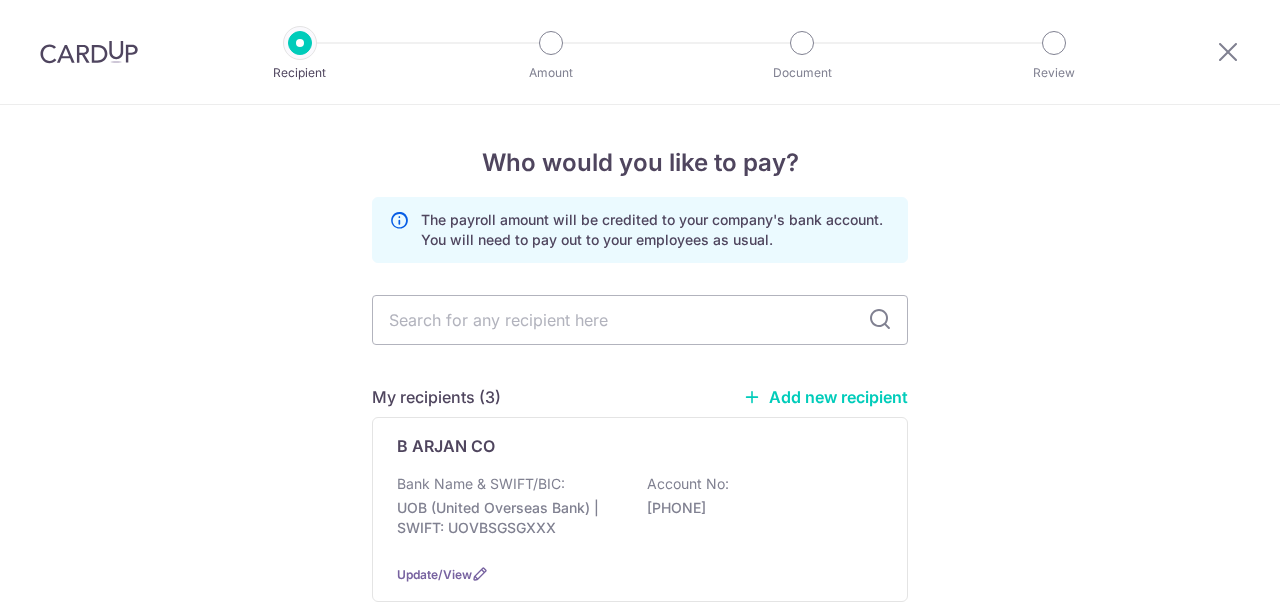 scroll, scrollTop: 0, scrollLeft: 0, axis: both 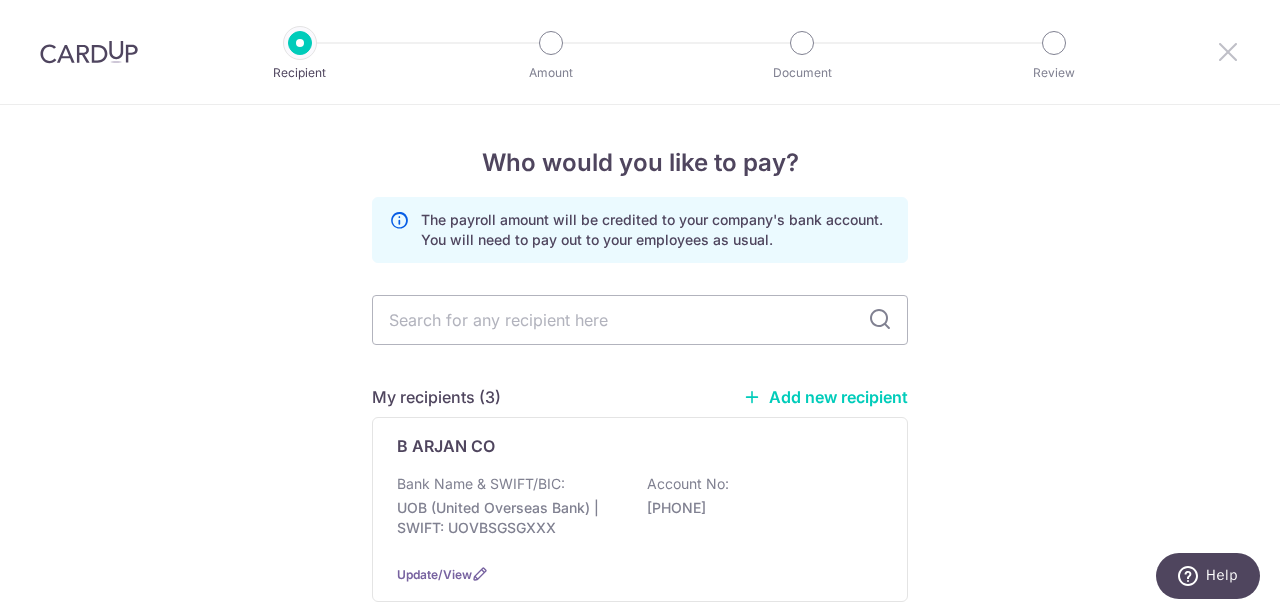 click at bounding box center [1228, 51] 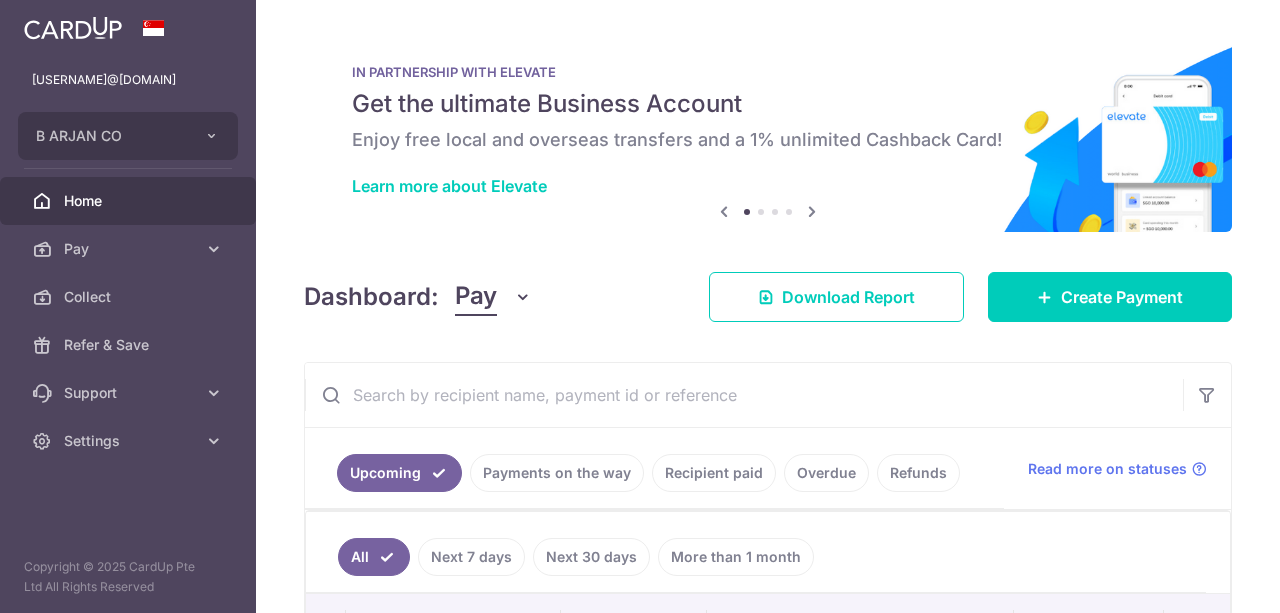 scroll, scrollTop: 0, scrollLeft: 0, axis: both 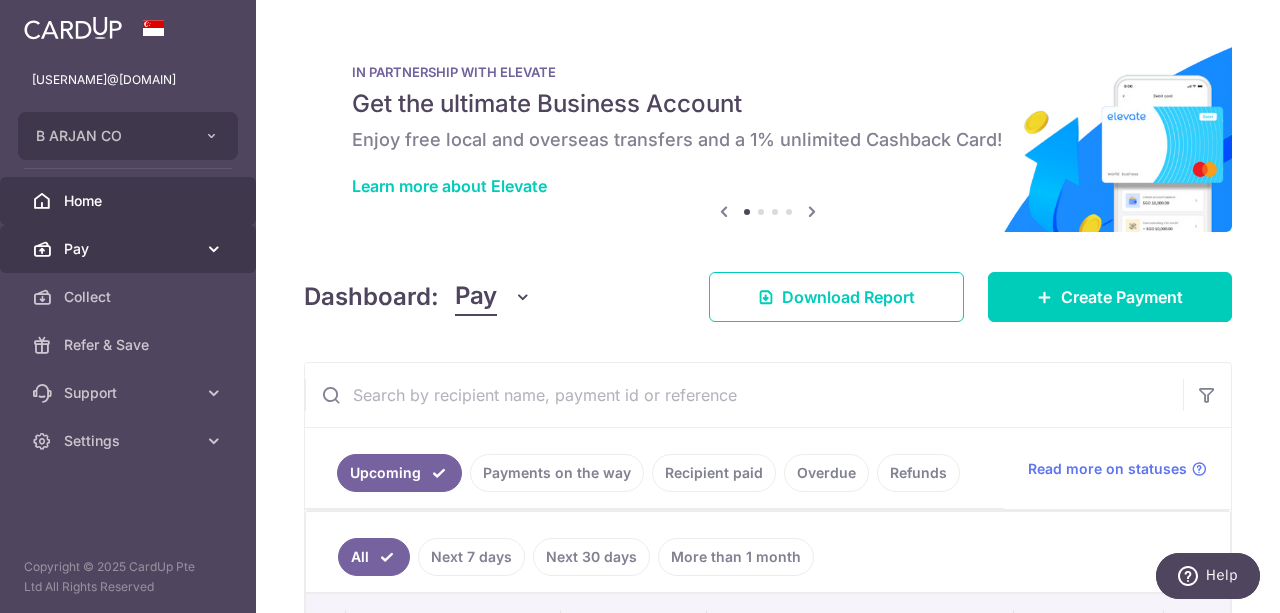 click on "Pay" at bounding box center (128, 249) 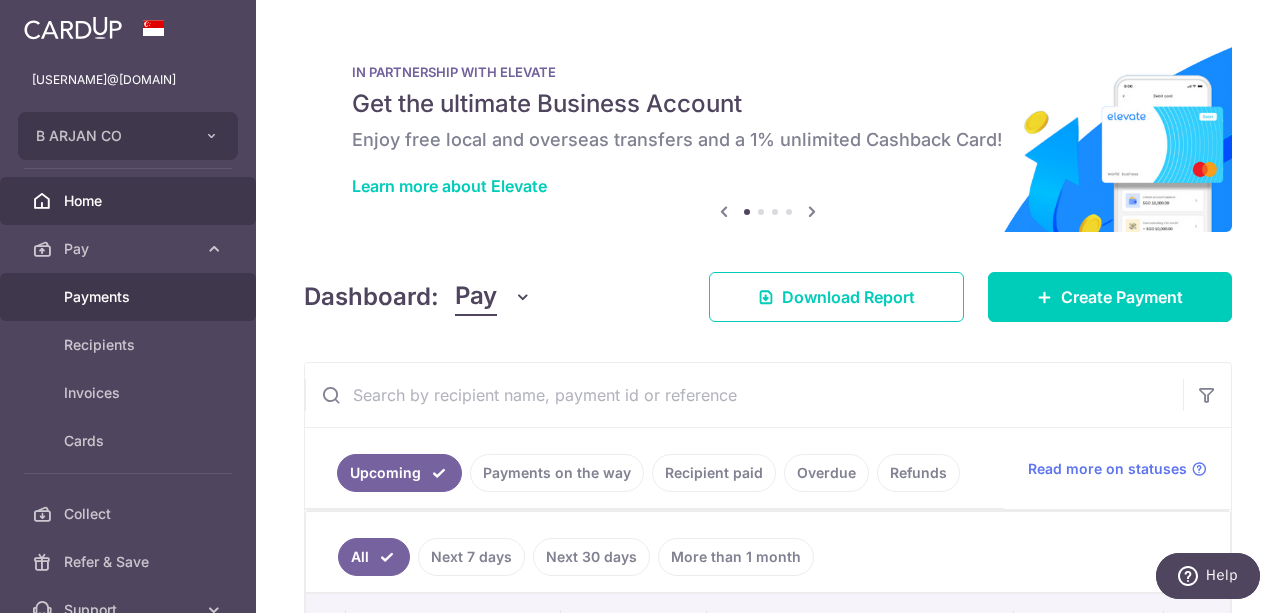 click on "Payments" at bounding box center [128, 297] 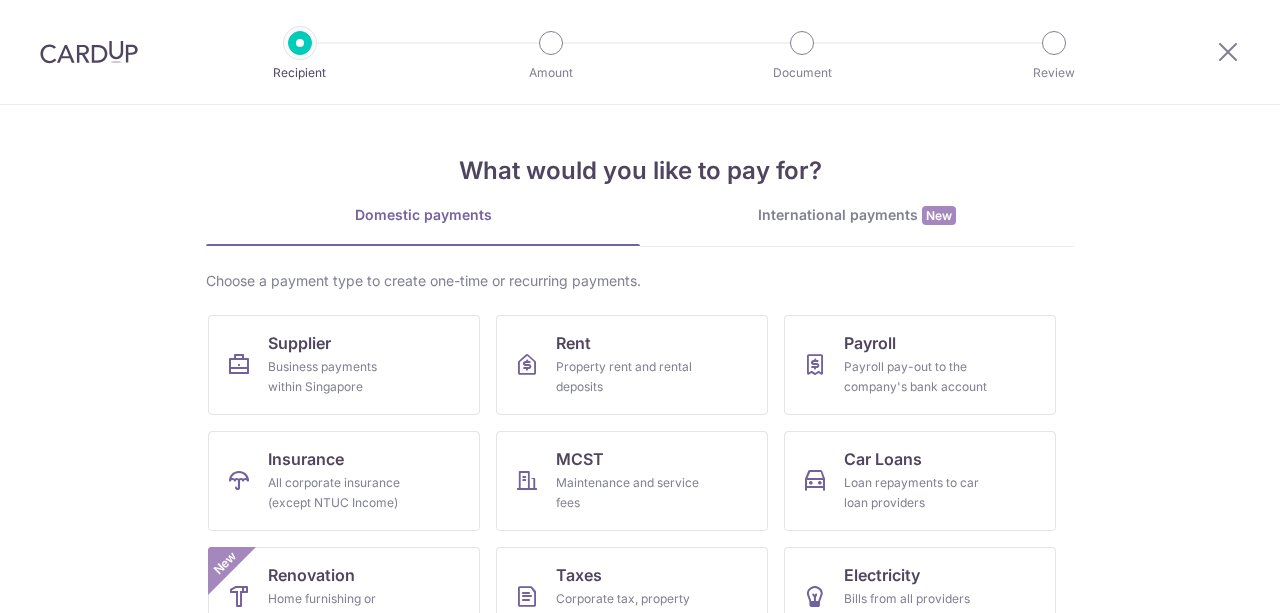 scroll, scrollTop: 0, scrollLeft: 0, axis: both 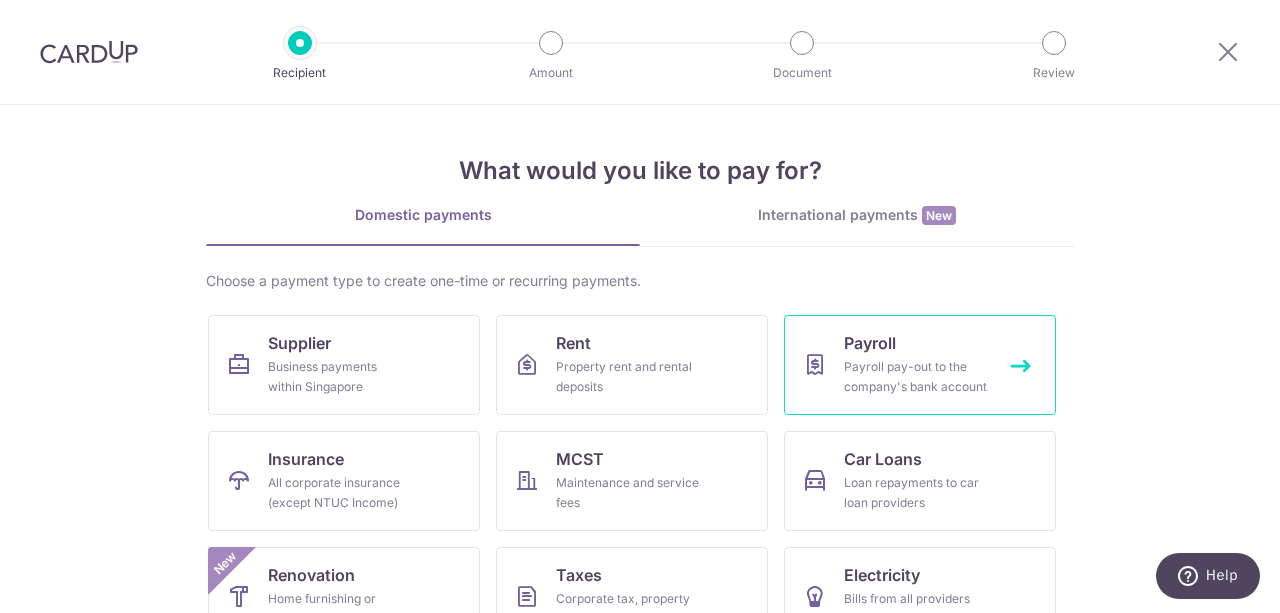 click on "Payroll Payroll pay-out to the company's bank account" at bounding box center (920, 365) 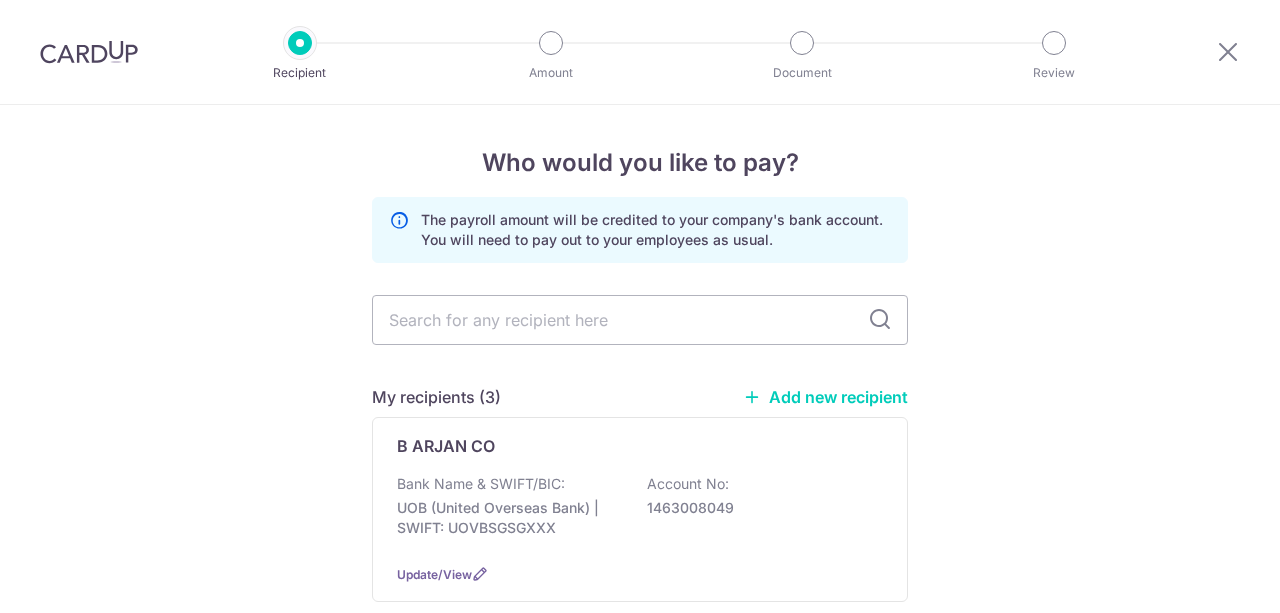 scroll, scrollTop: 0, scrollLeft: 0, axis: both 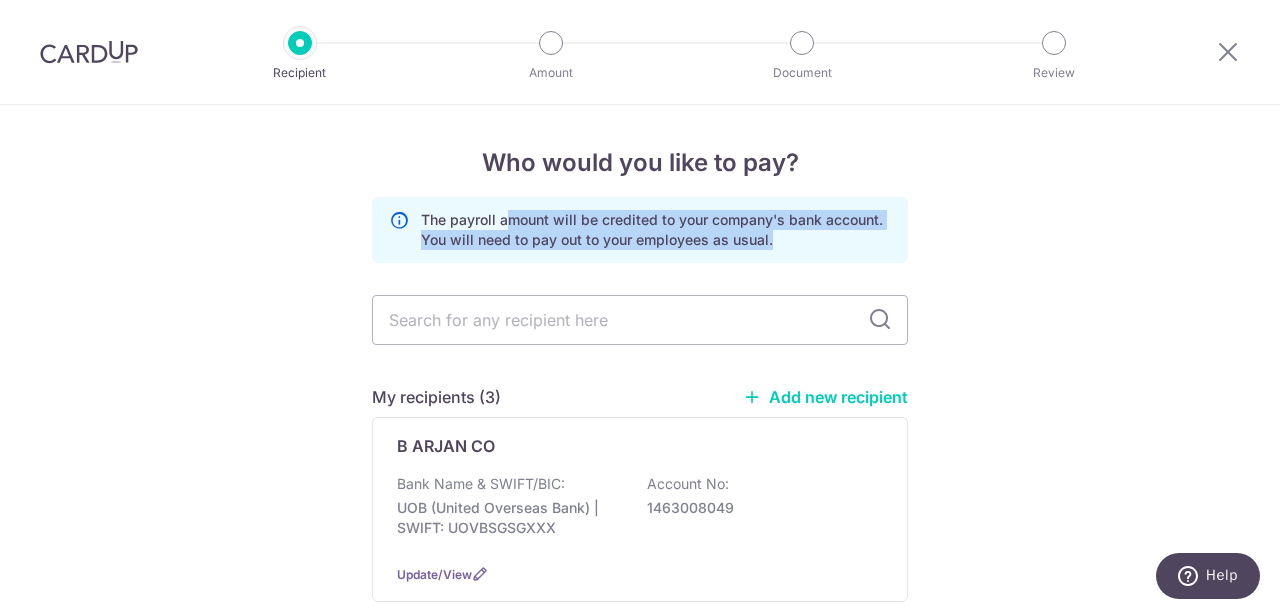 drag, startPoint x: 506, startPoint y: 224, endPoint x: 797, endPoint y: 256, distance: 292.75415 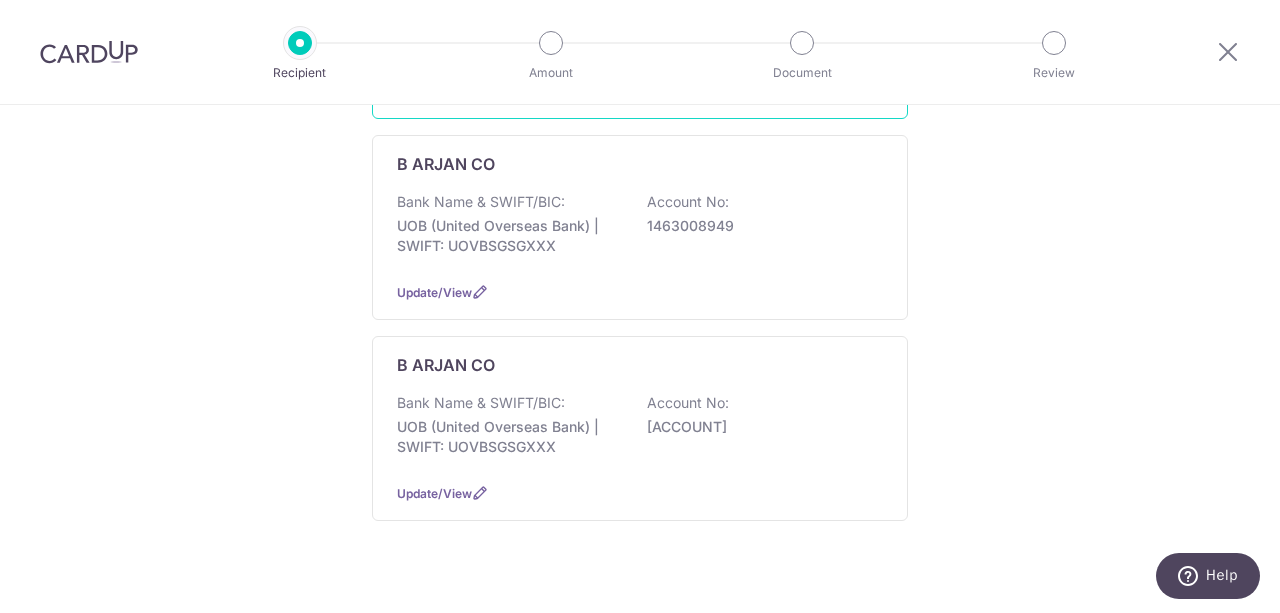 scroll, scrollTop: 485, scrollLeft: 0, axis: vertical 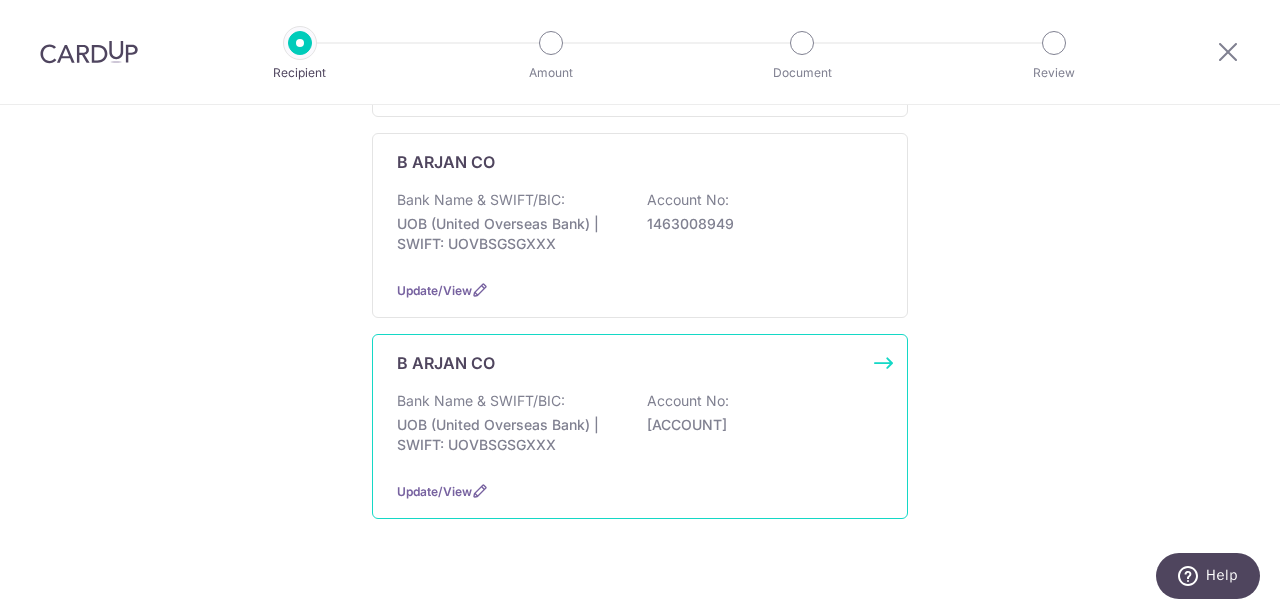 click on "B ARJAN  CO
Bank Name & SWIFT/BIC:
UOB (United Overseas Bank) | SWIFT: UOVBSGSGXXX
Account No:
3723014512
Update/View" at bounding box center (640, 426) 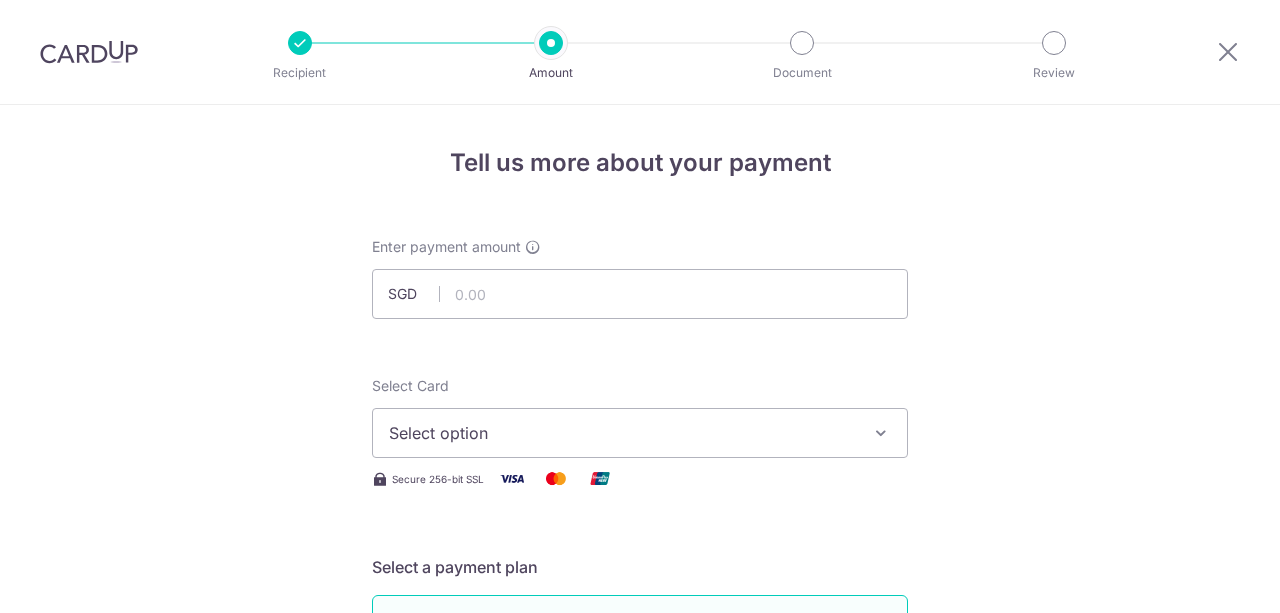 scroll, scrollTop: 0, scrollLeft: 0, axis: both 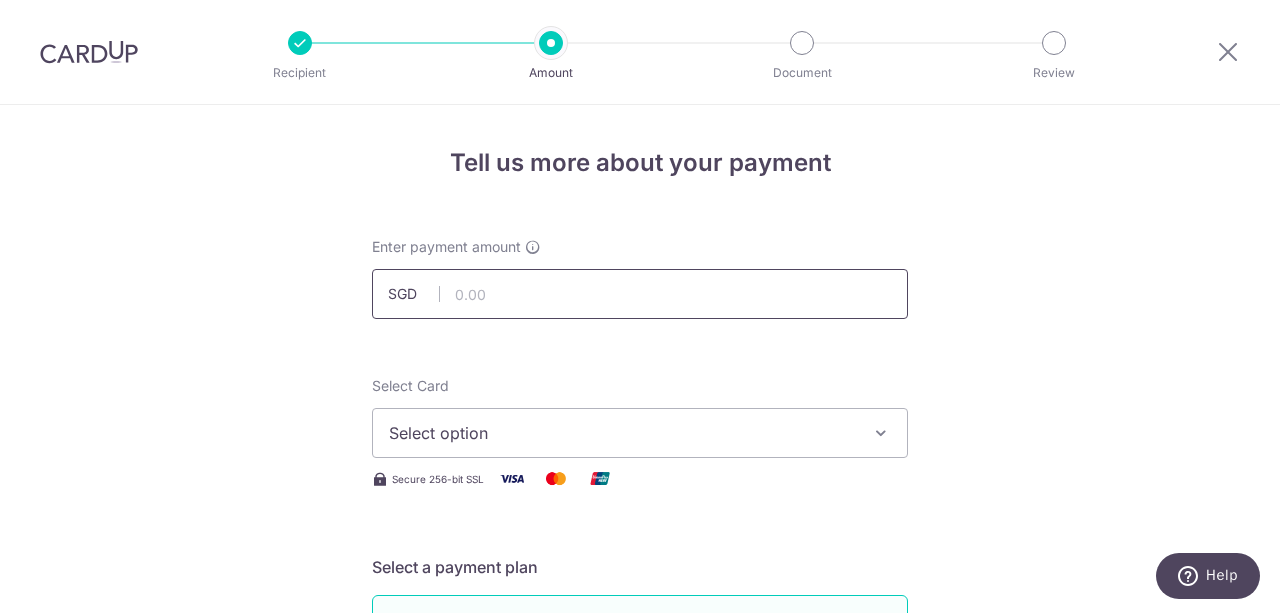click at bounding box center [640, 294] 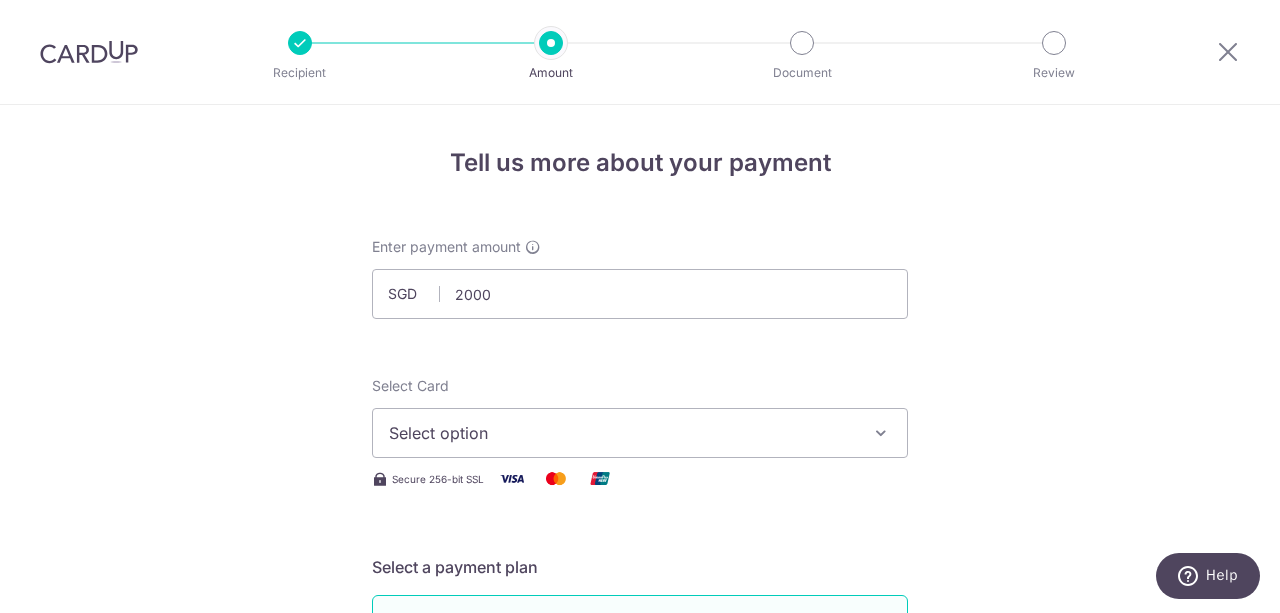 type on "2,000.00" 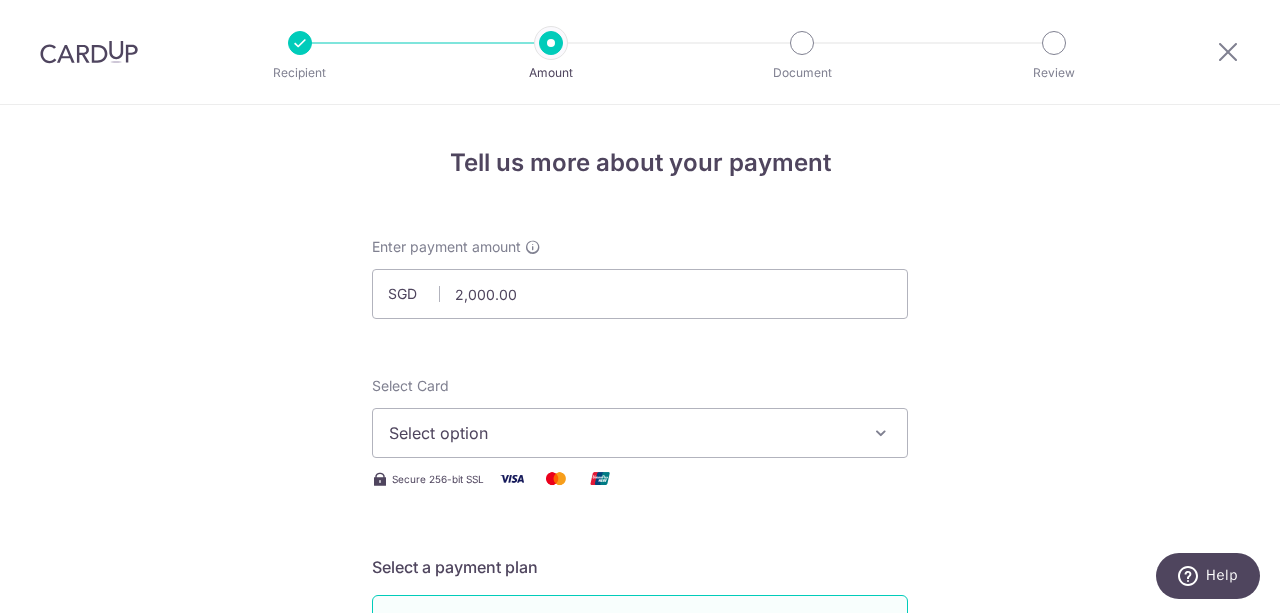 click on "Select option" at bounding box center [640, 433] 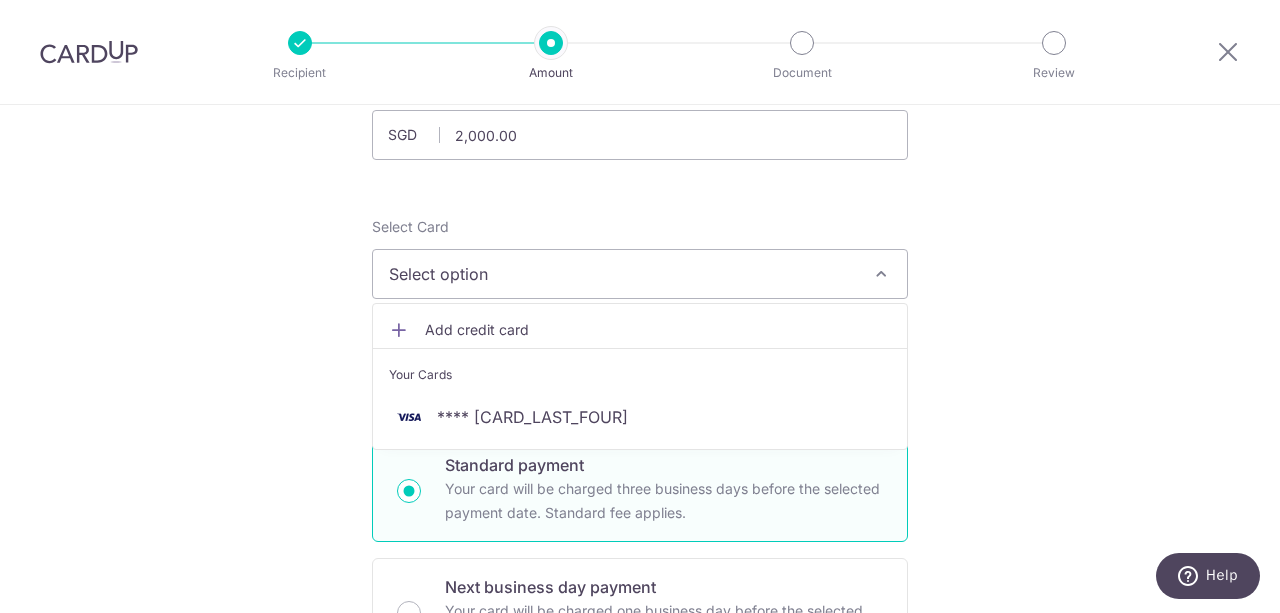 scroll, scrollTop: 160, scrollLeft: 0, axis: vertical 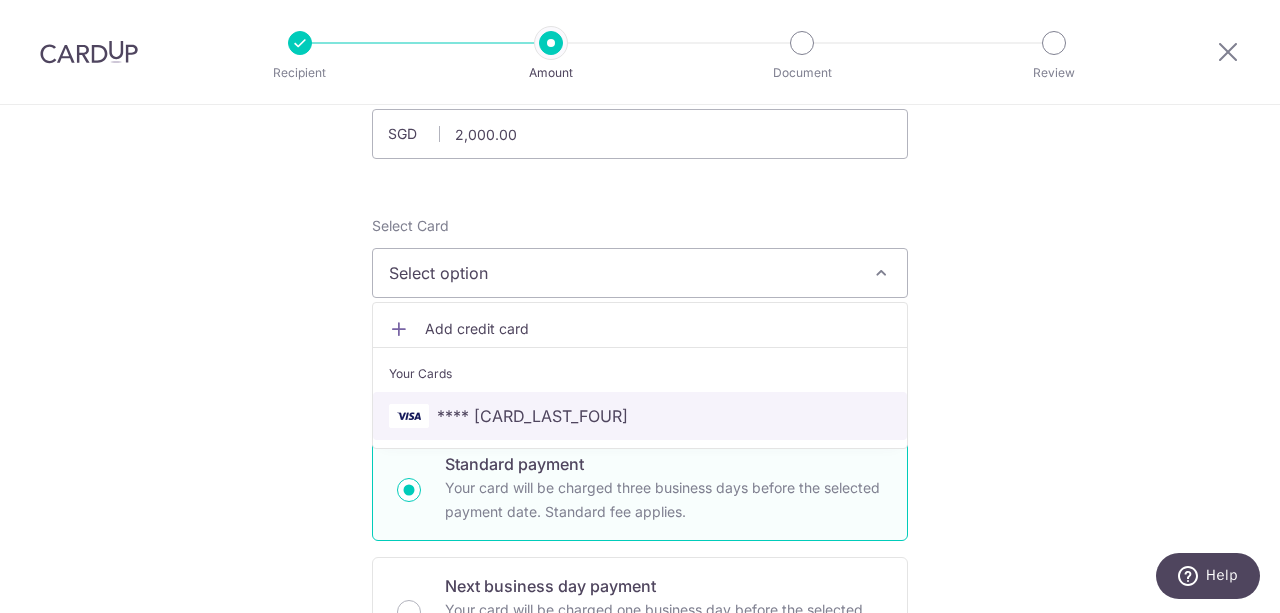 click on "**** [LAST_FOUR]" at bounding box center [640, 416] 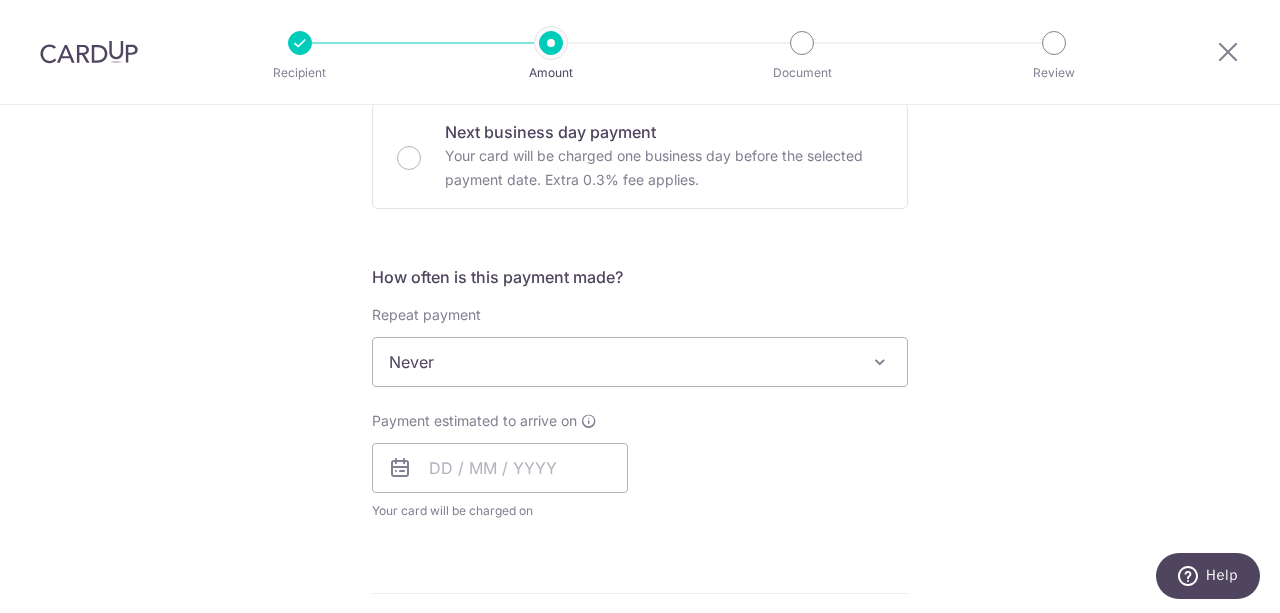 scroll, scrollTop: 615, scrollLeft: 0, axis: vertical 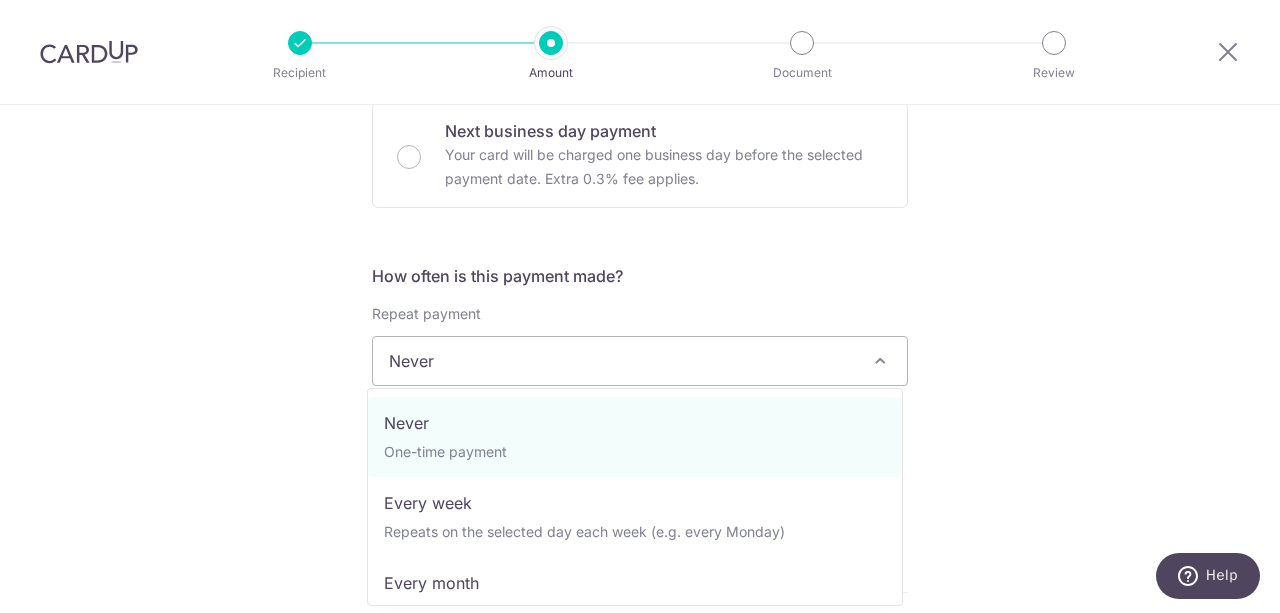 click at bounding box center (880, 361) 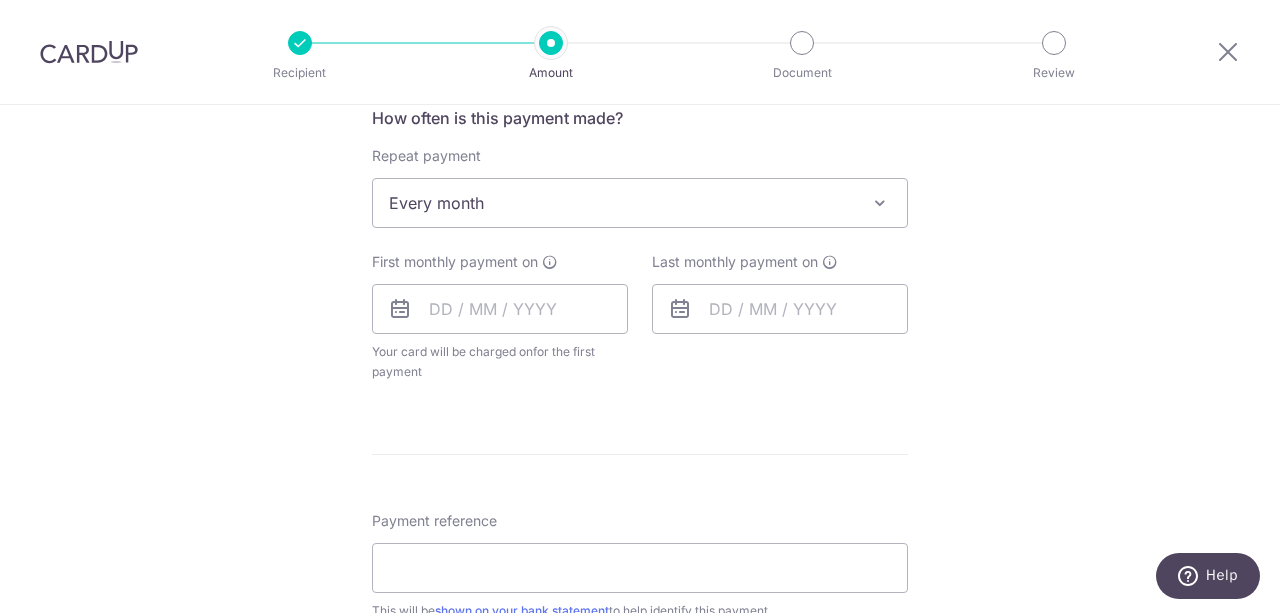 scroll, scrollTop: 774, scrollLeft: 0, axis: vertical 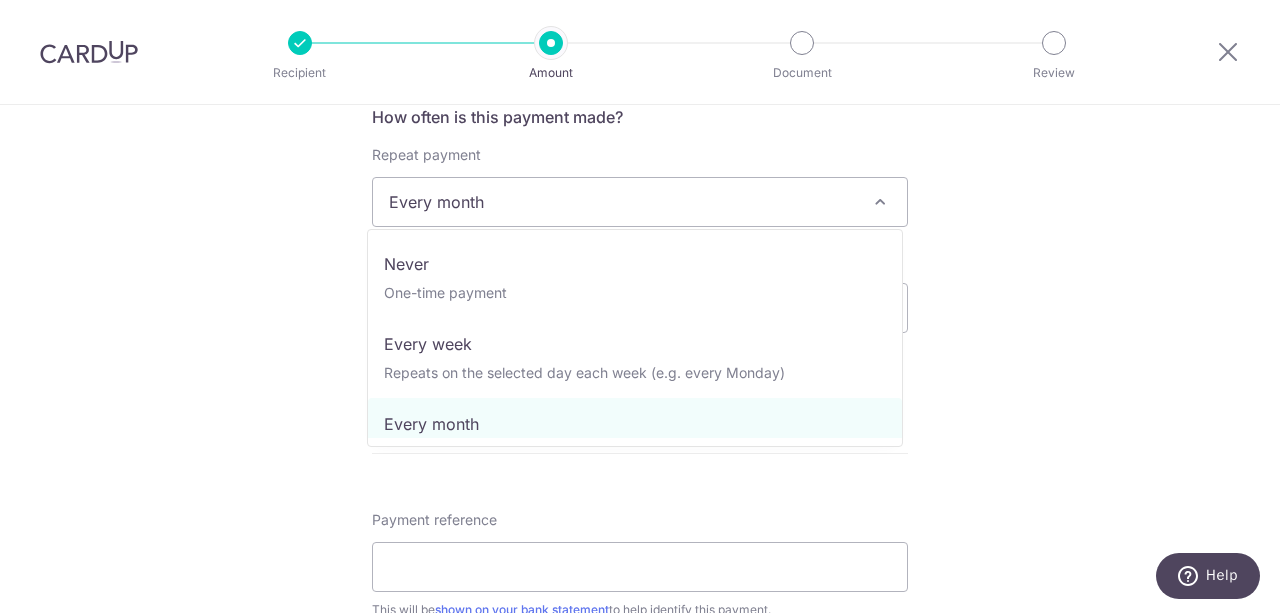 click on "Every month" at bounding box center [640, 202] 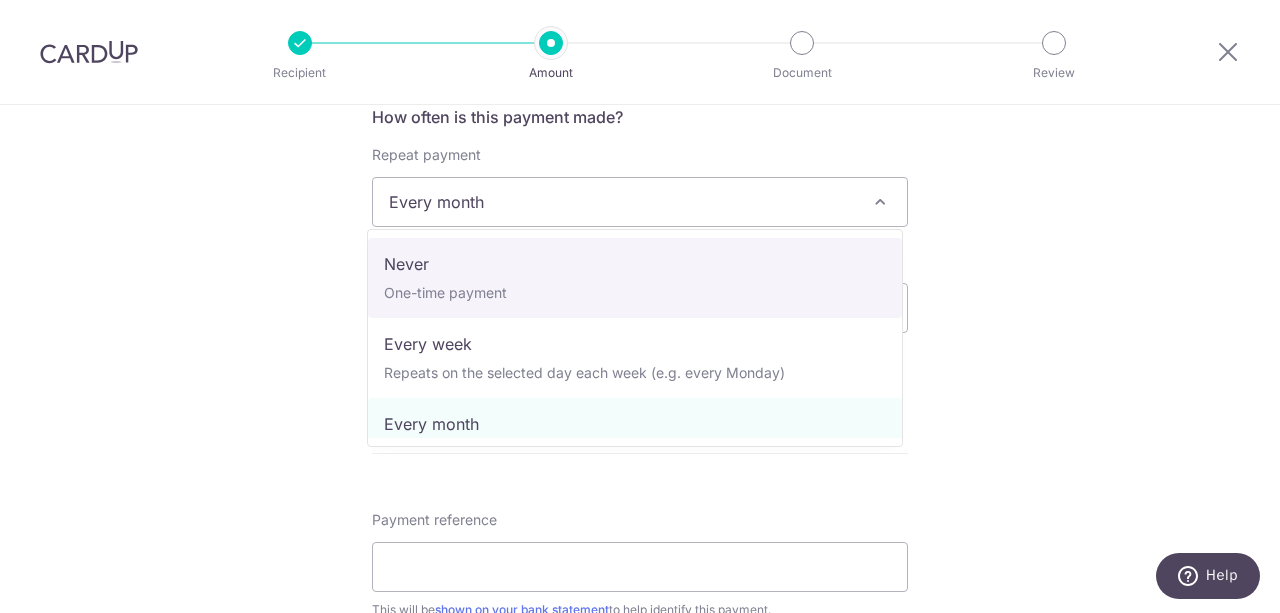 select on "1" 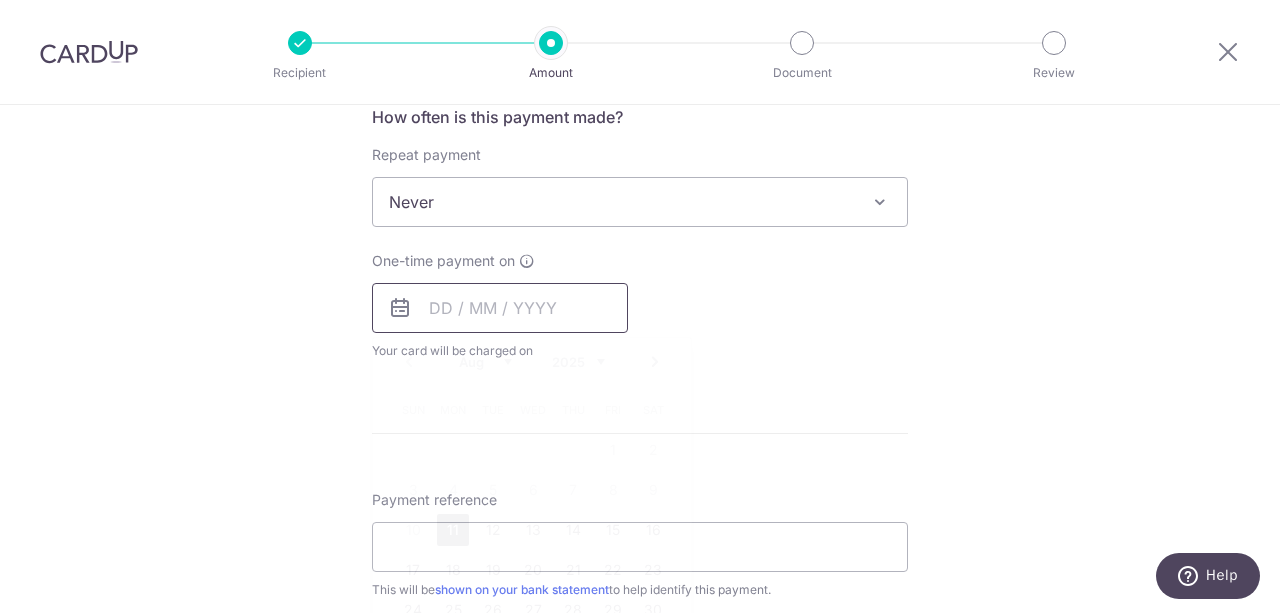 click at bounding box center [500, 308] 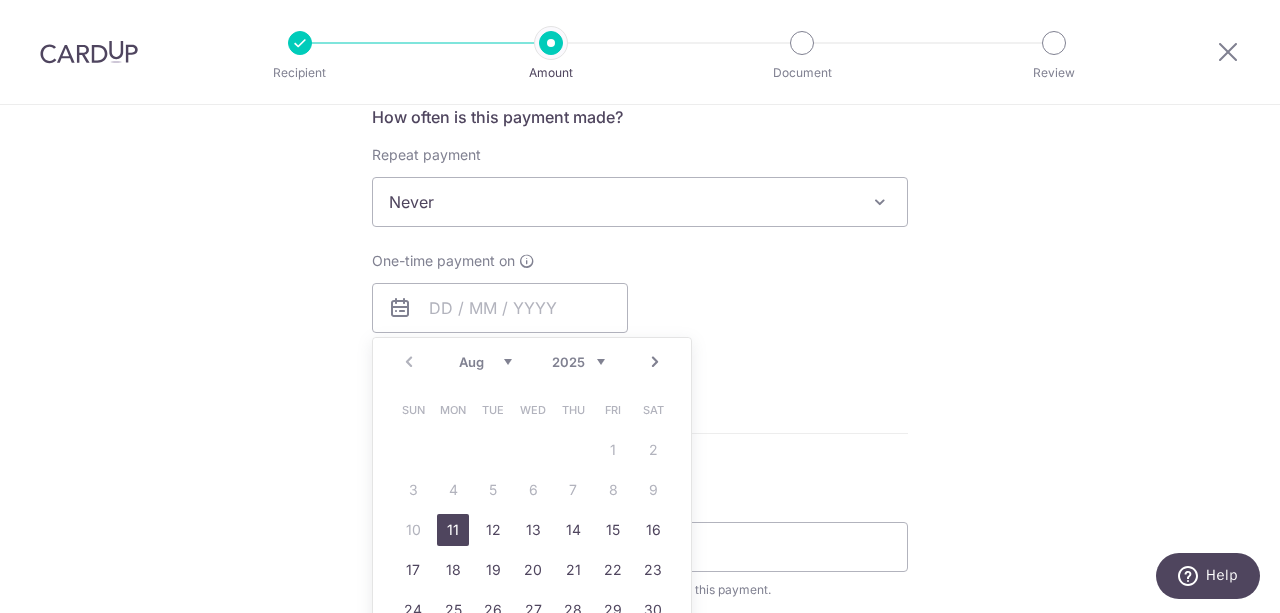click on "11" at bounding box center [453, 530] 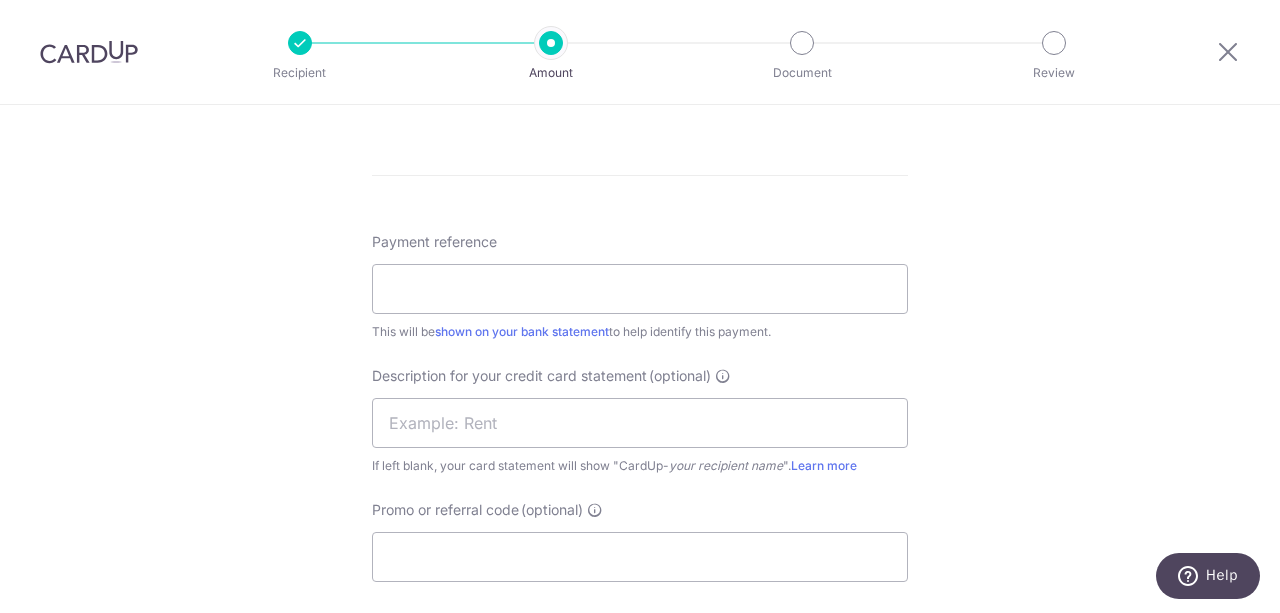 scroll, scrollTop: 1115, scrollLeft: 0, axis: vertical 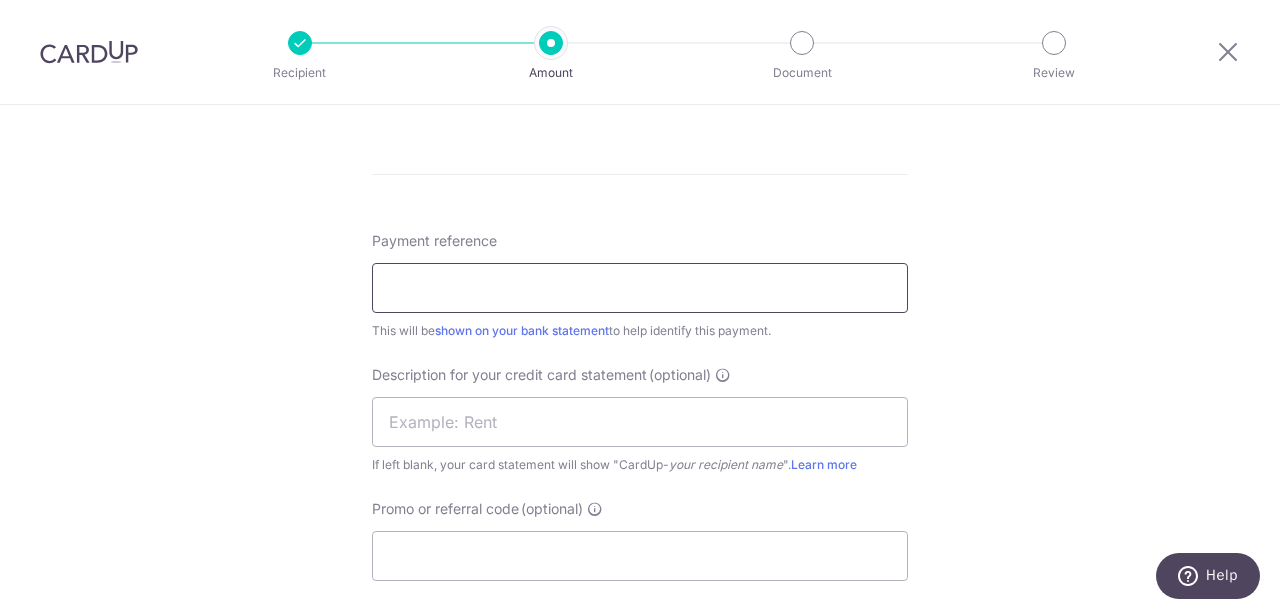 click on "Payment reference" at bounding box center [640, 288] 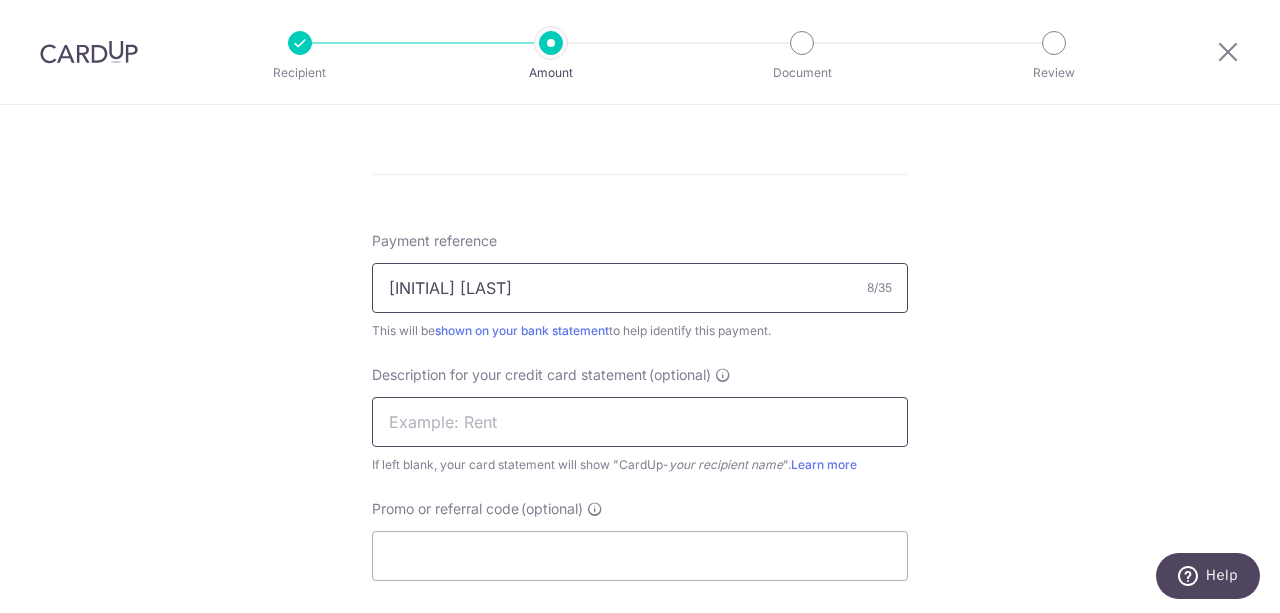 type on "B. ARJAN" 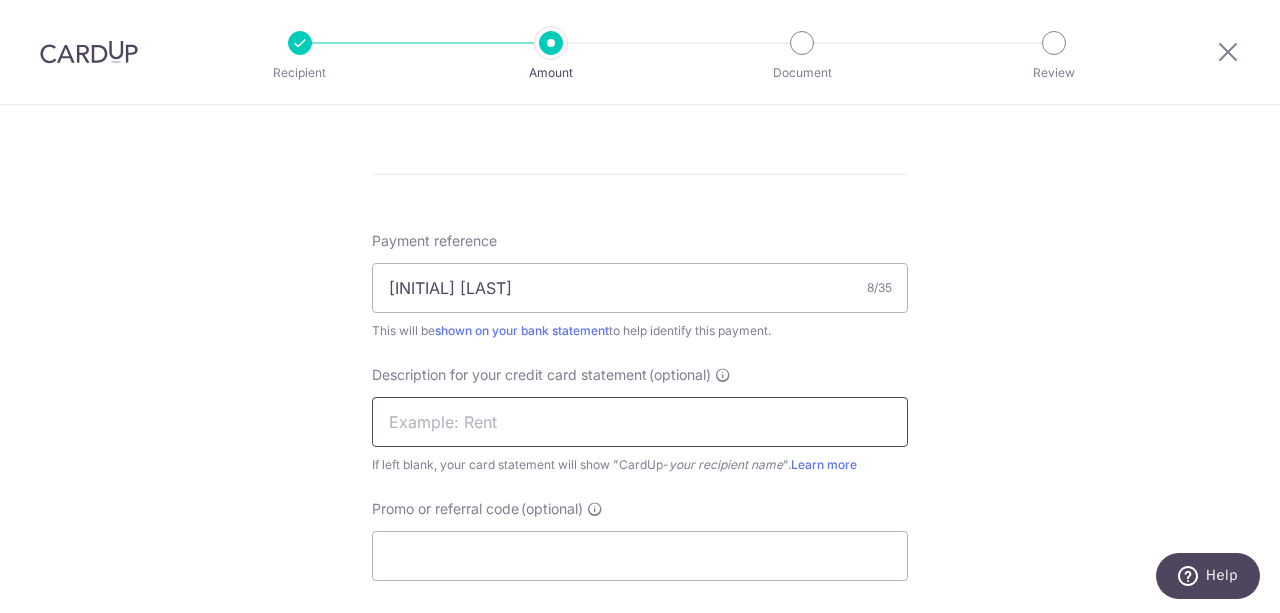 click at bounding box center (640, 422) 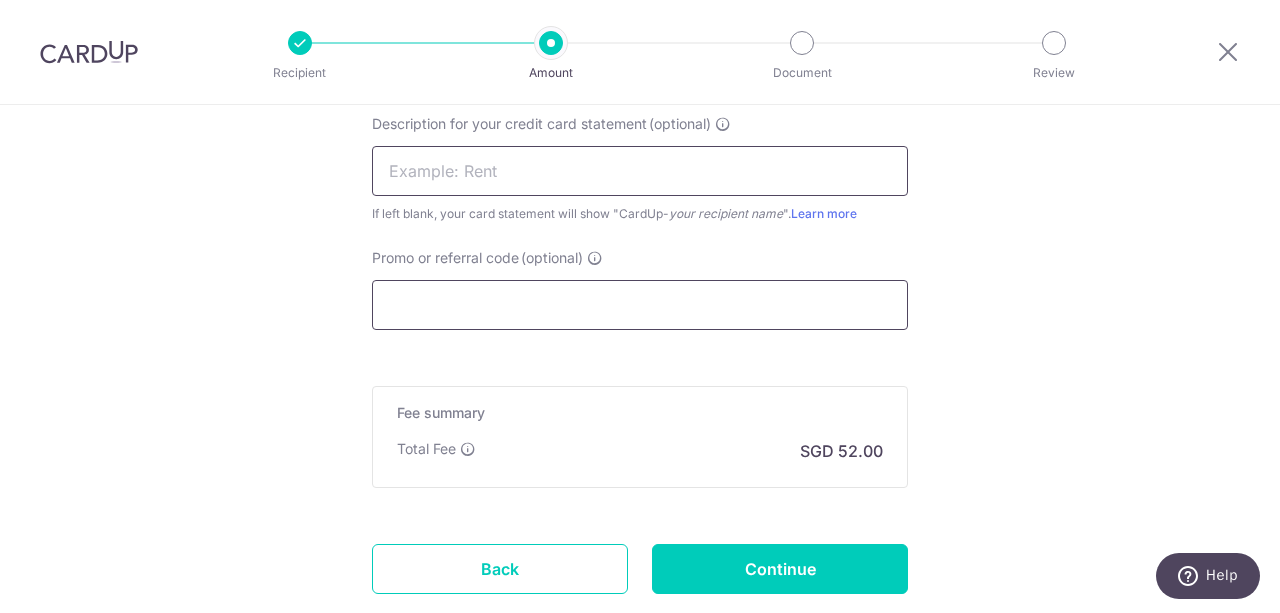 scroll, scrollTop: 1367, scrollLeft: 0, axis: vertical 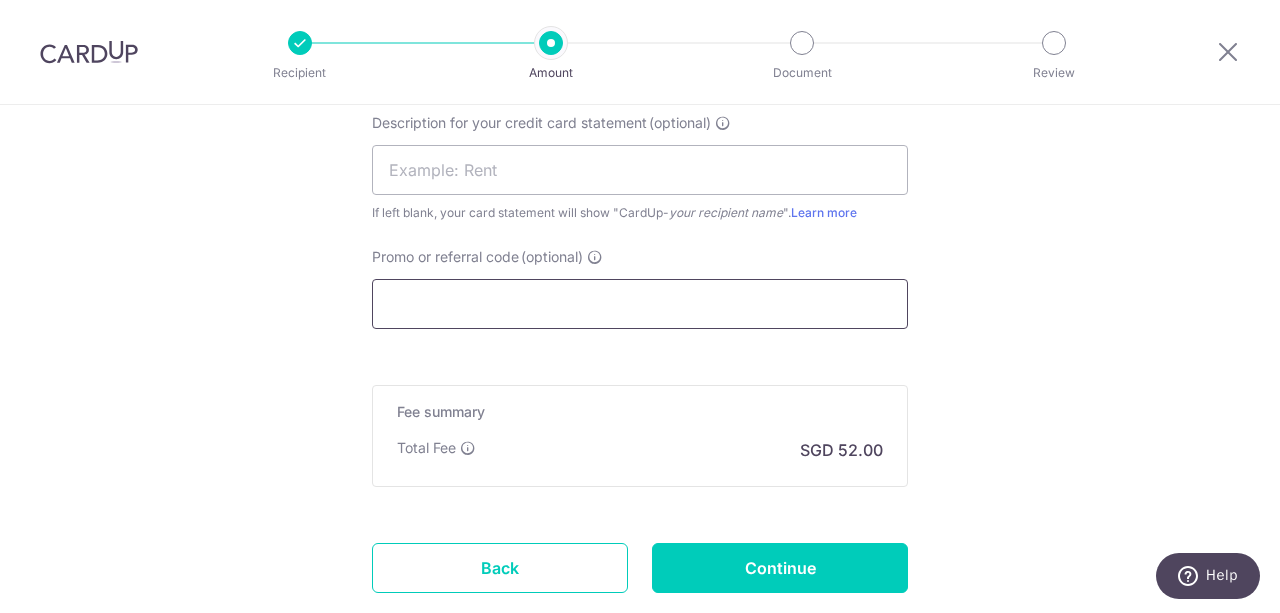 click on "Promo or referral code
(optional)" at bounding box center (640, 304) 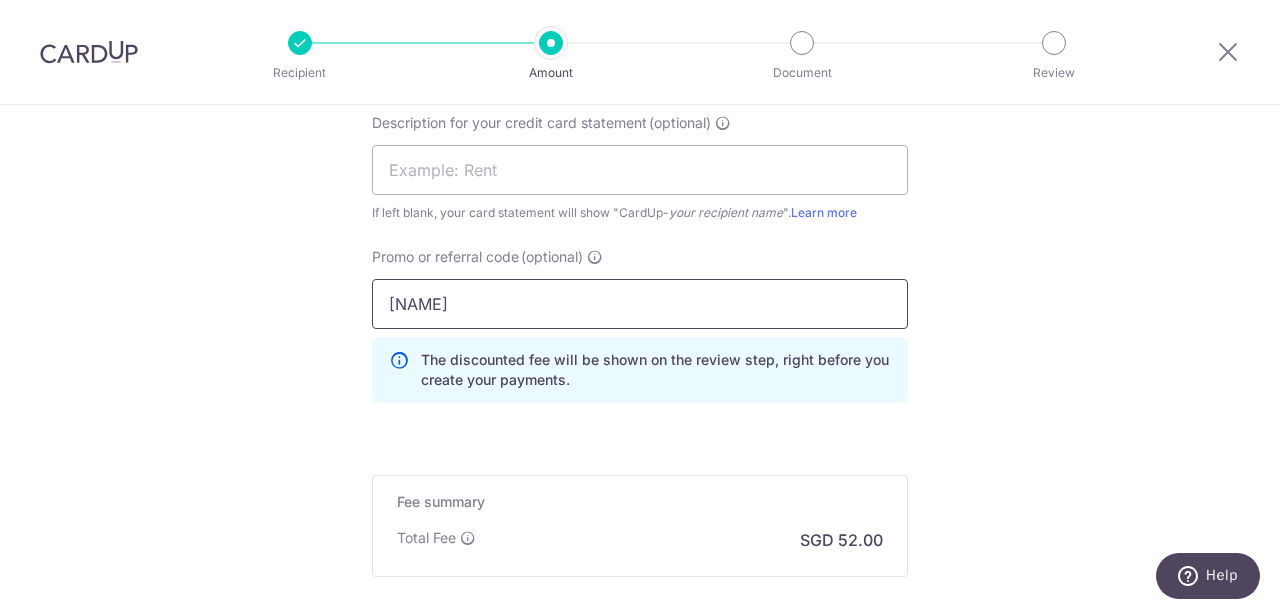 type on "SUNIL179" 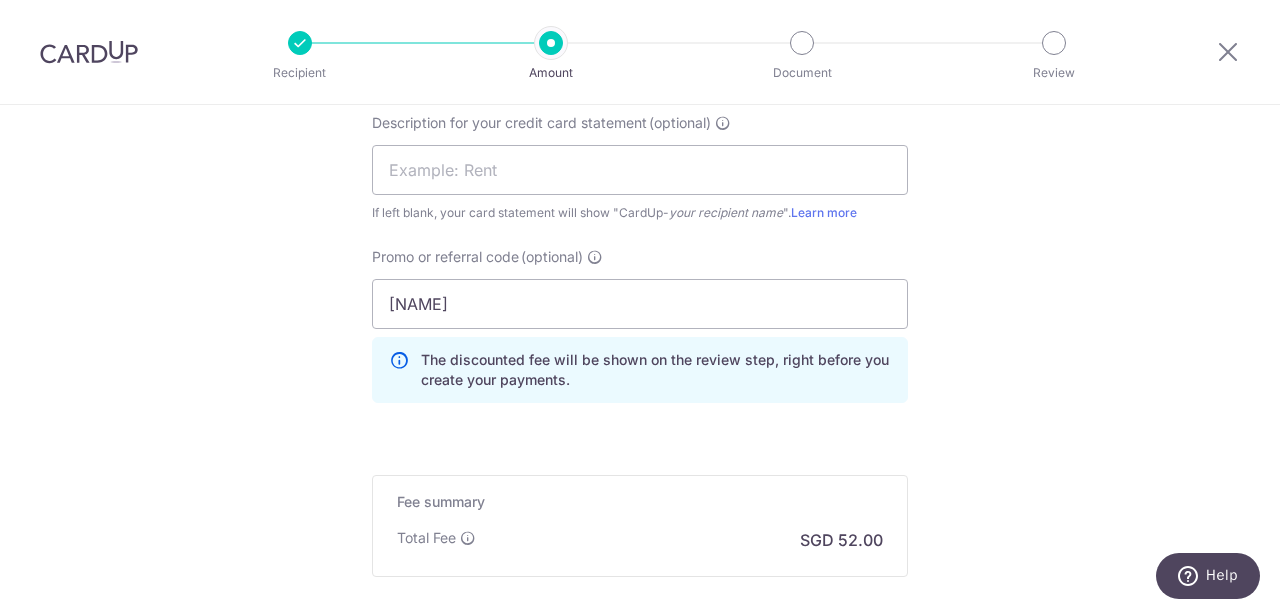click on "Tell us more about your payment
Enter payment amount
SGD
2,000.00
2000.00
Select Card
**** 8548
Add credit card
Your Cards
**** 8548
Secure 256-bit SSL
Text
New card details
Card
Secure 256-bit SSL" at bounding box center [640, -215] 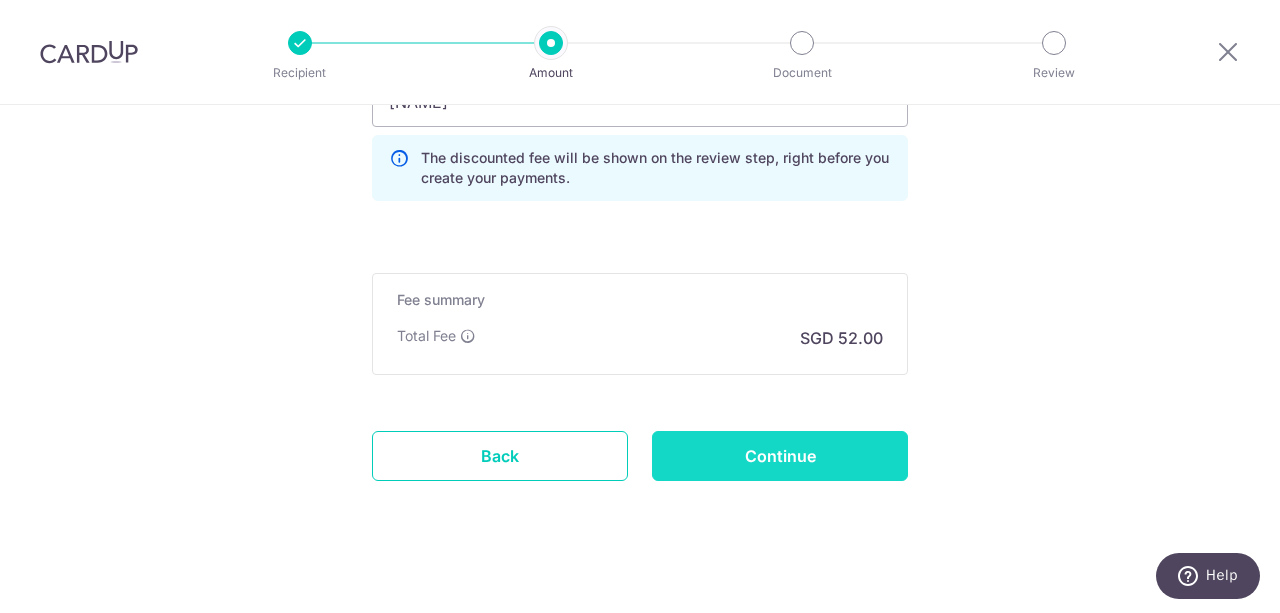 scroll, scrollTop: 1465, scrollLeft: 0, axis: vertical 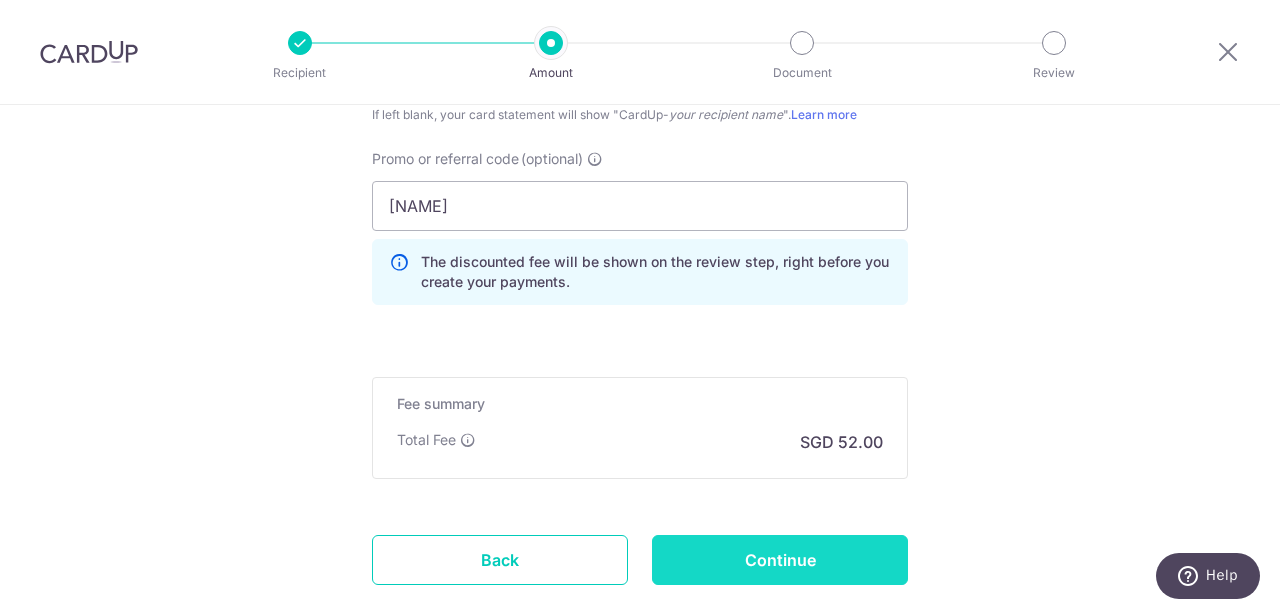 click on "Continue" at bounding box center [780, 560] 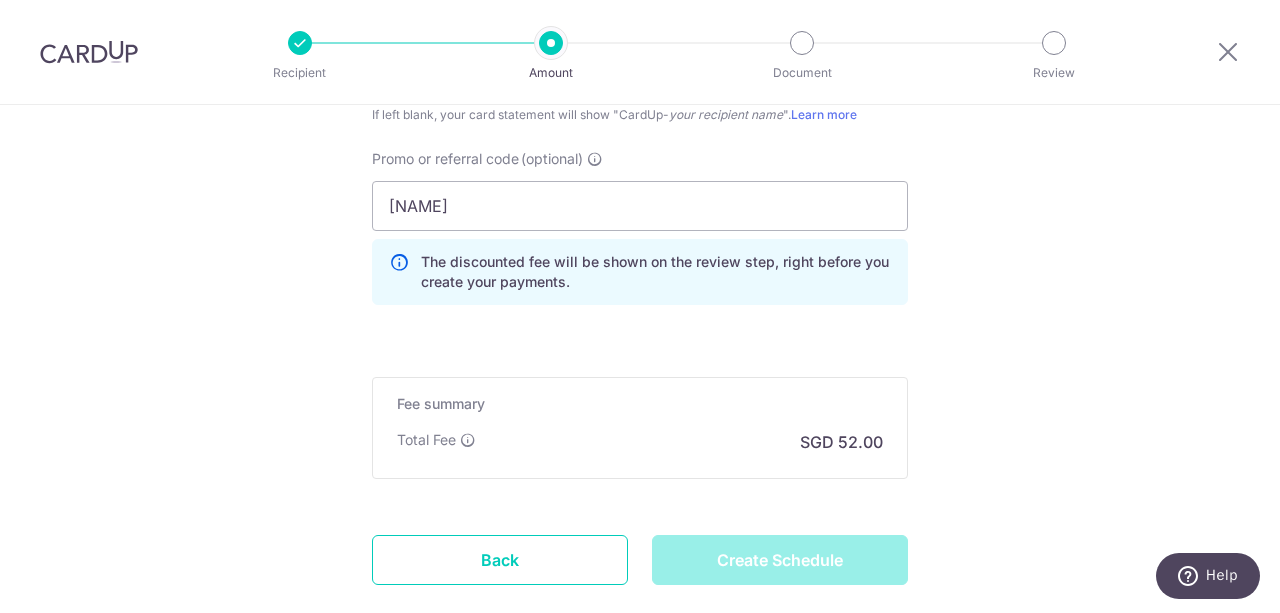type on "Create Schedule" 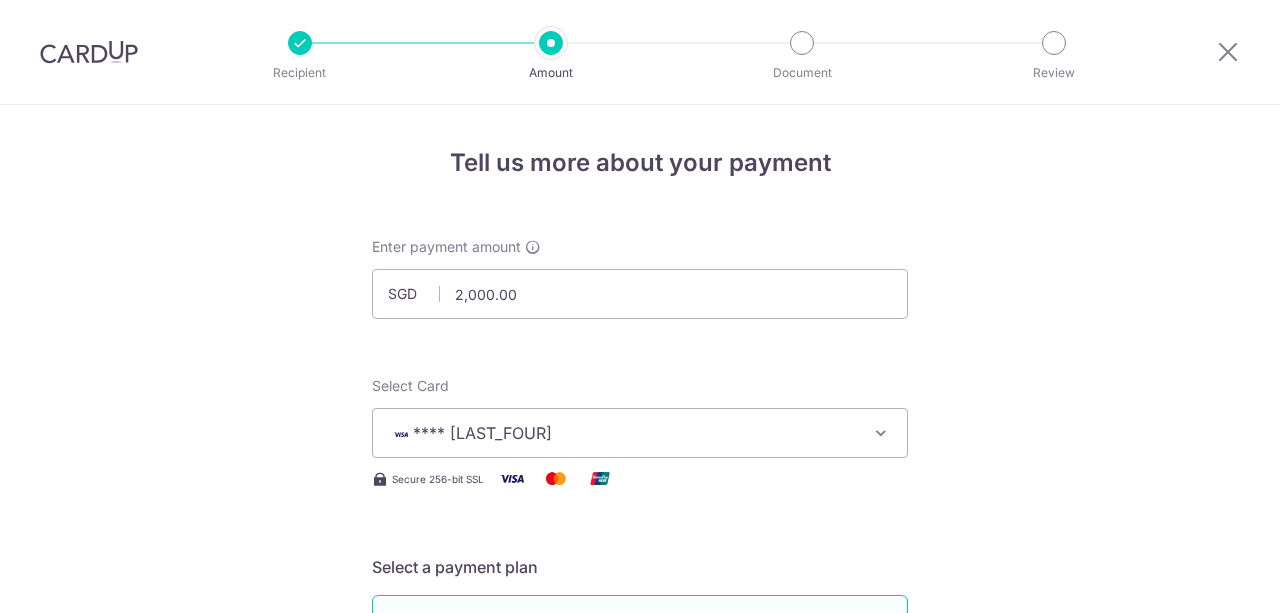 scroll, scrollTop: 0, scrollLeft: 0, axis: both 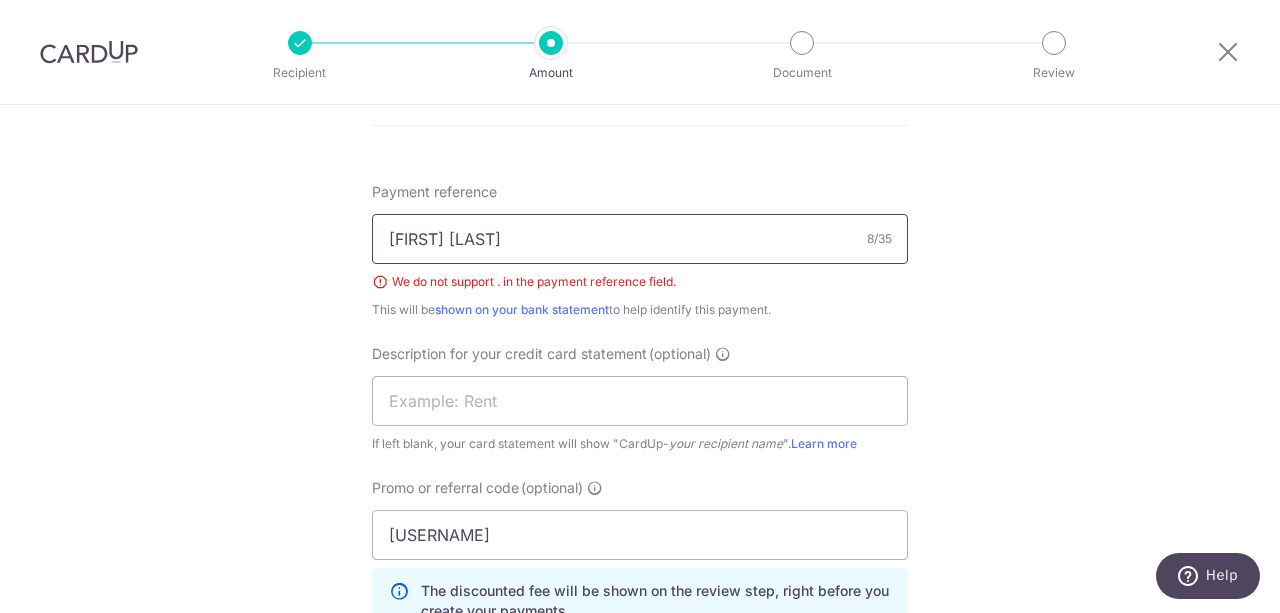 click on "[FIRST] [LAST]" at bounding box center (640, 239) 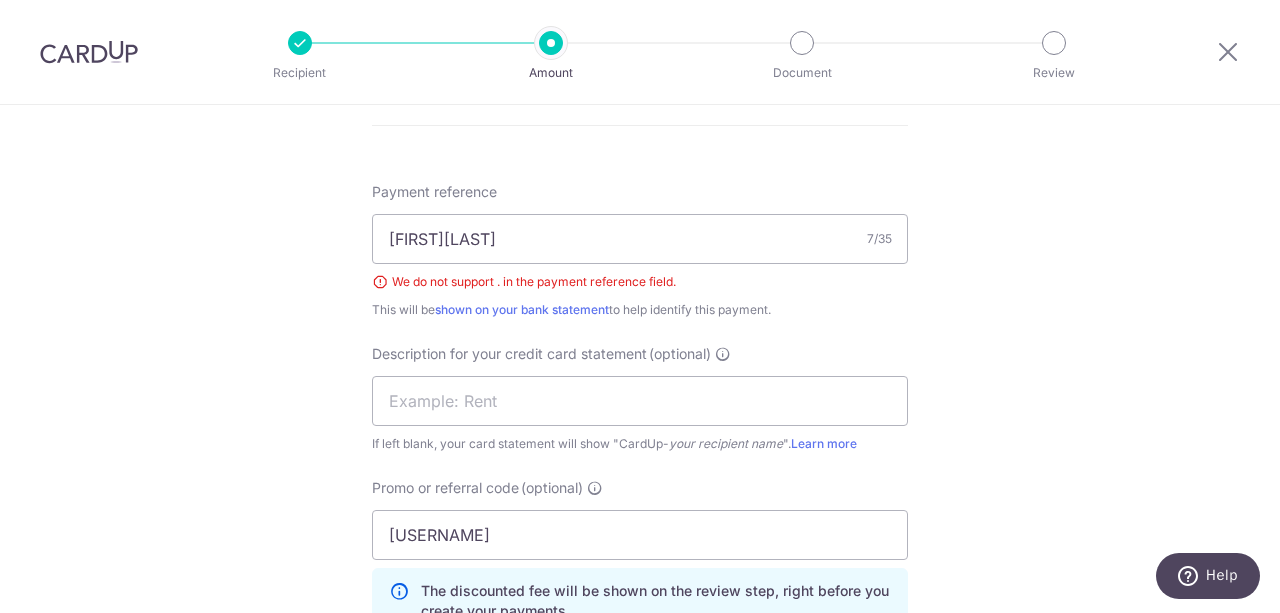 click on "Tell us more about your payment
SGD
2,000.00
2000.00
Select Card
**** [LAST_FOUR]
Add credit card
Your Cards
**** [LAST_FOUR]
Secure 256-bit SSL
Text
New card details
Card
Secure 256-bit SSL" at bounding box center [640, 2] 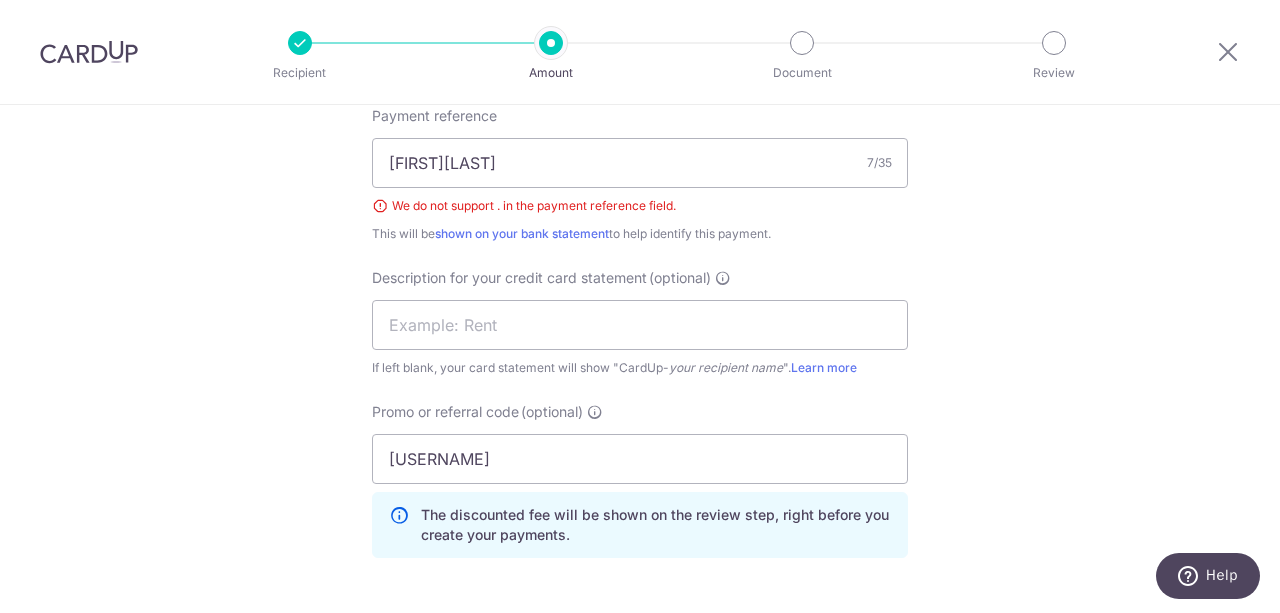 scroll, scrollTop: 1241, scrollLeft: 0, axis: vertical 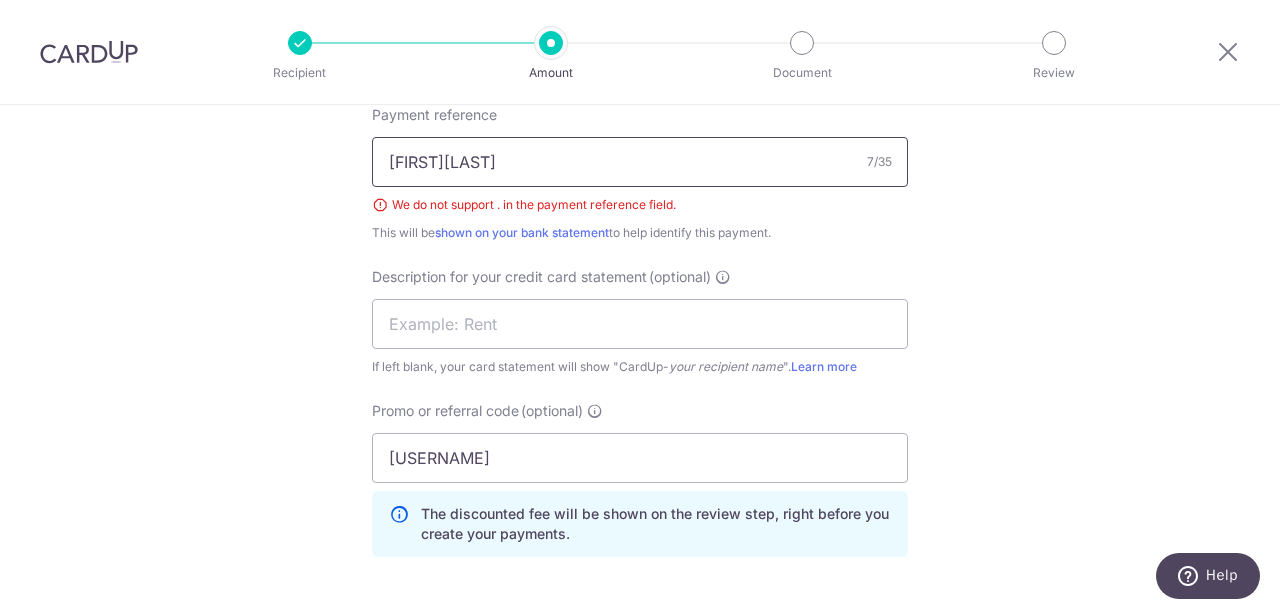 click on "[FIRST][LAST]" at bounding box center [640, 162] 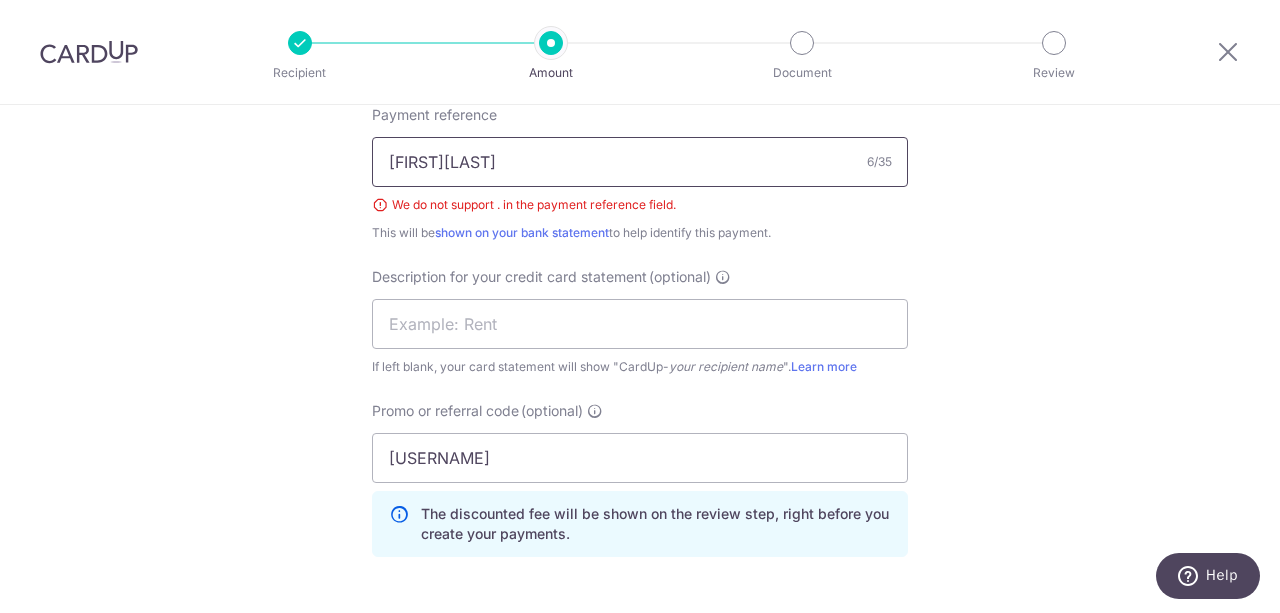 type on "[FIRST][LAST]" 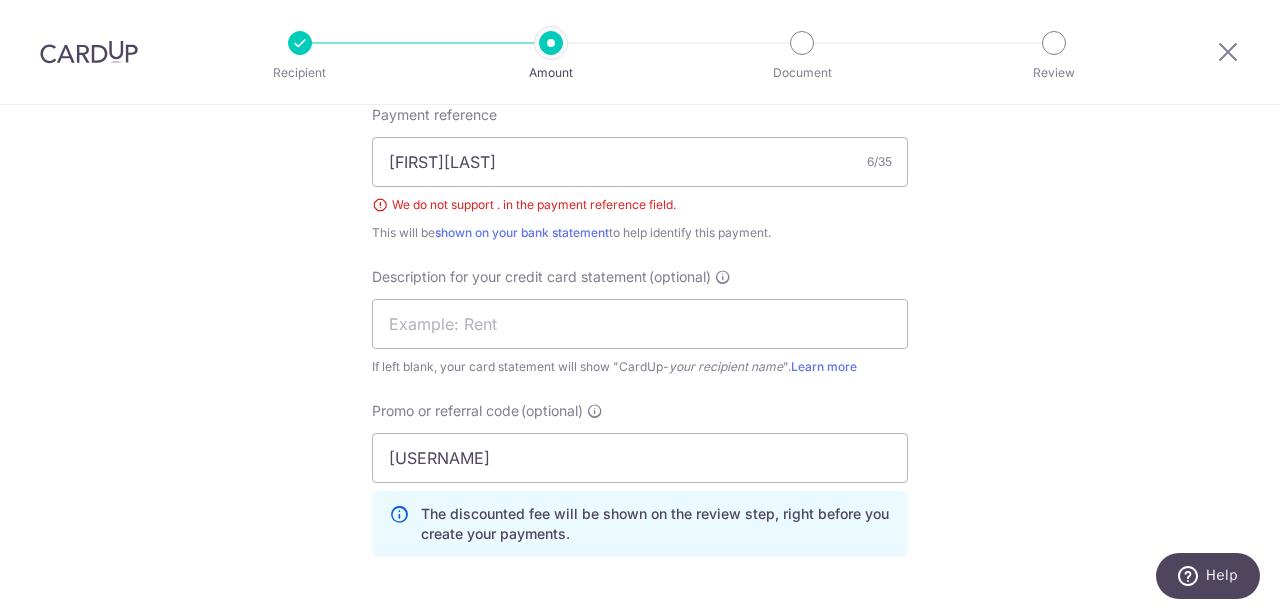 click on "Tell us more about your payment
SGD
2,000.00
2000.00
Select Card
**** [LAST_FOUR]
Add credit card
Your Cards
**** [LAST_FOUR]
Secure 256-bit SSL
Text
New card details
Card
Secure 256-bit SSL" at bounding box center [640, -75] 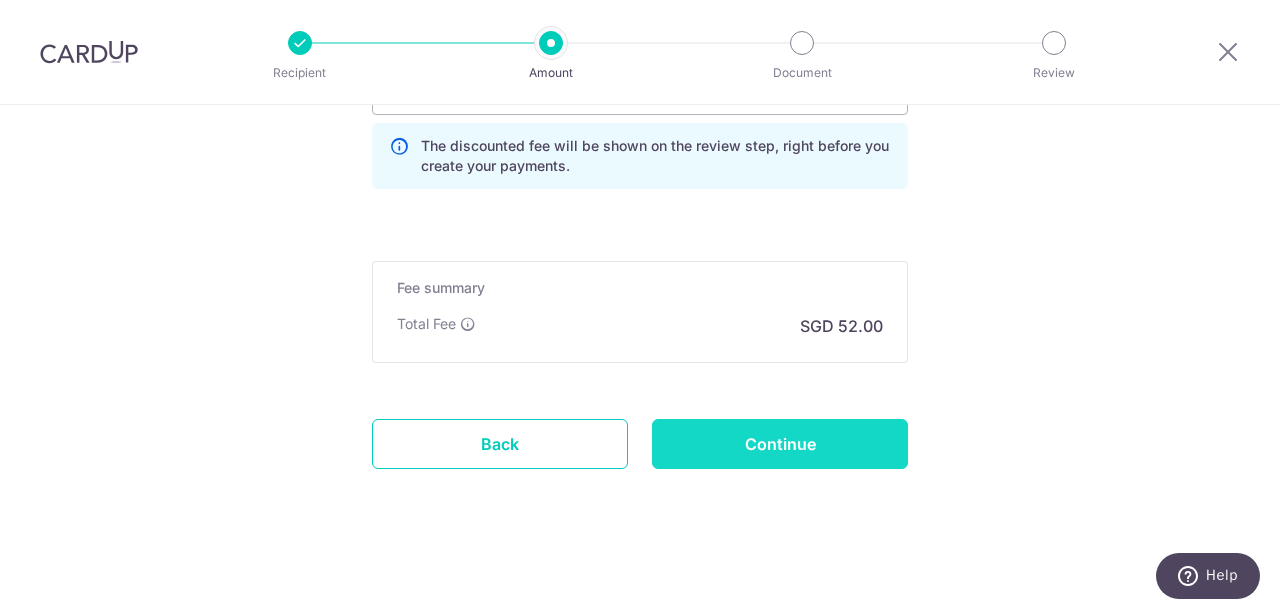 click on "Continue" at bounding box center [780, 444] 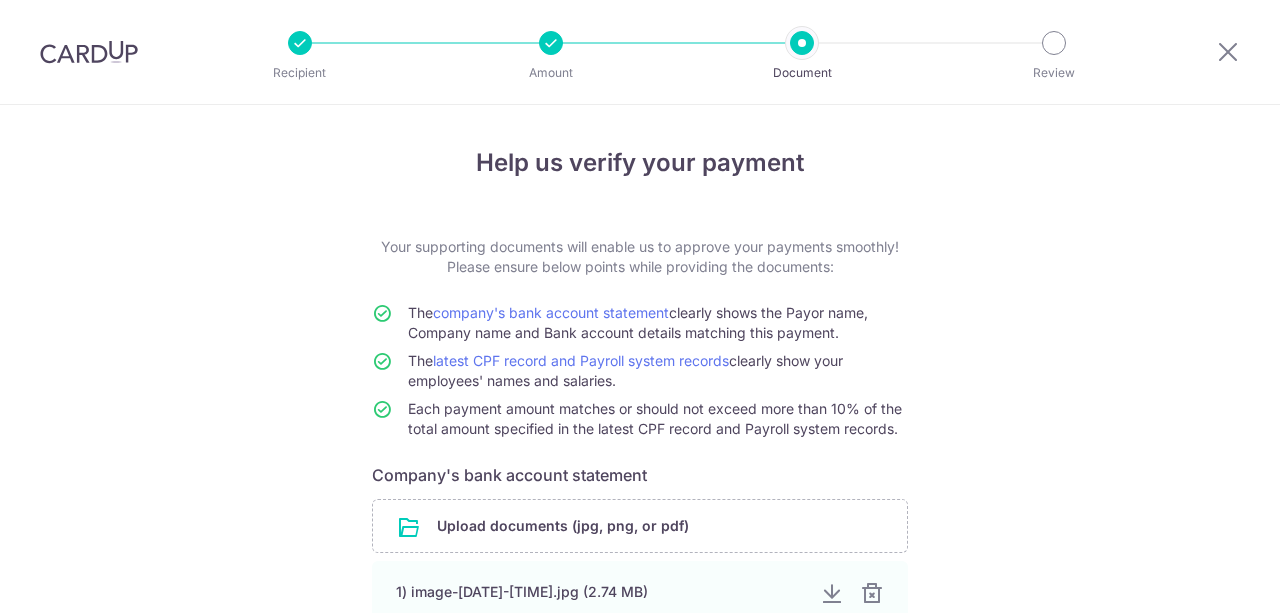 scroll, scrollTop: 0, scrollLeft: 0, axis: both 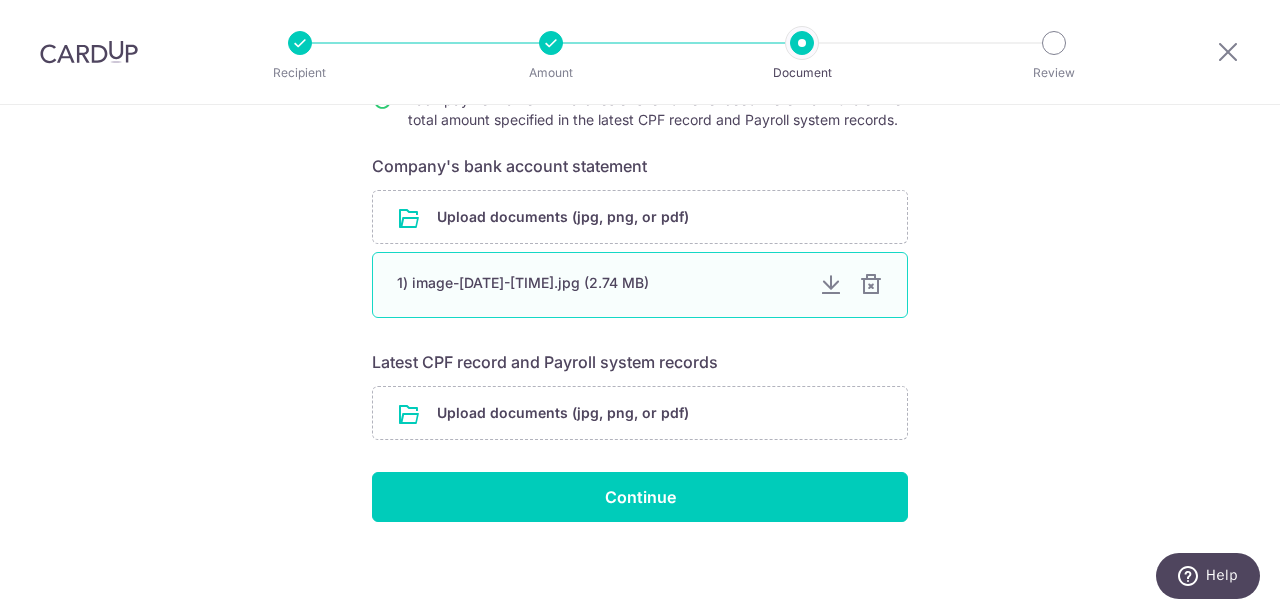 click on "1) image-[DATE]-[TIME].jpg (2.74 MB)" at bounding box center (640, 285) 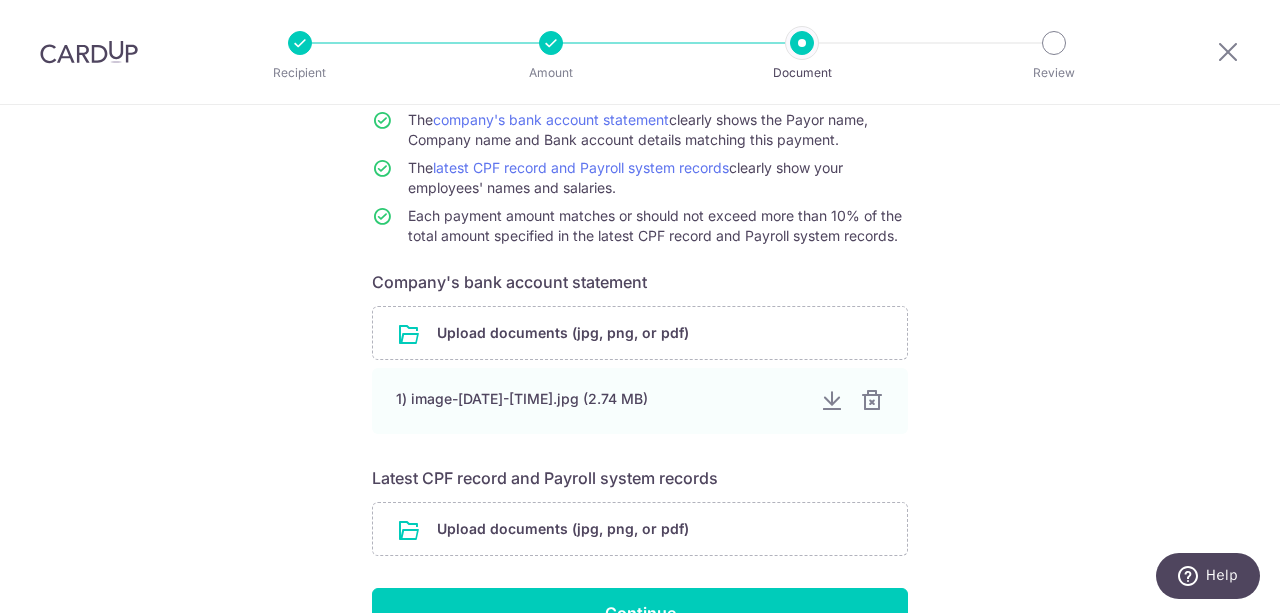 scroll, scrollTop: 277, scrollLeft: 0, axis: vertical 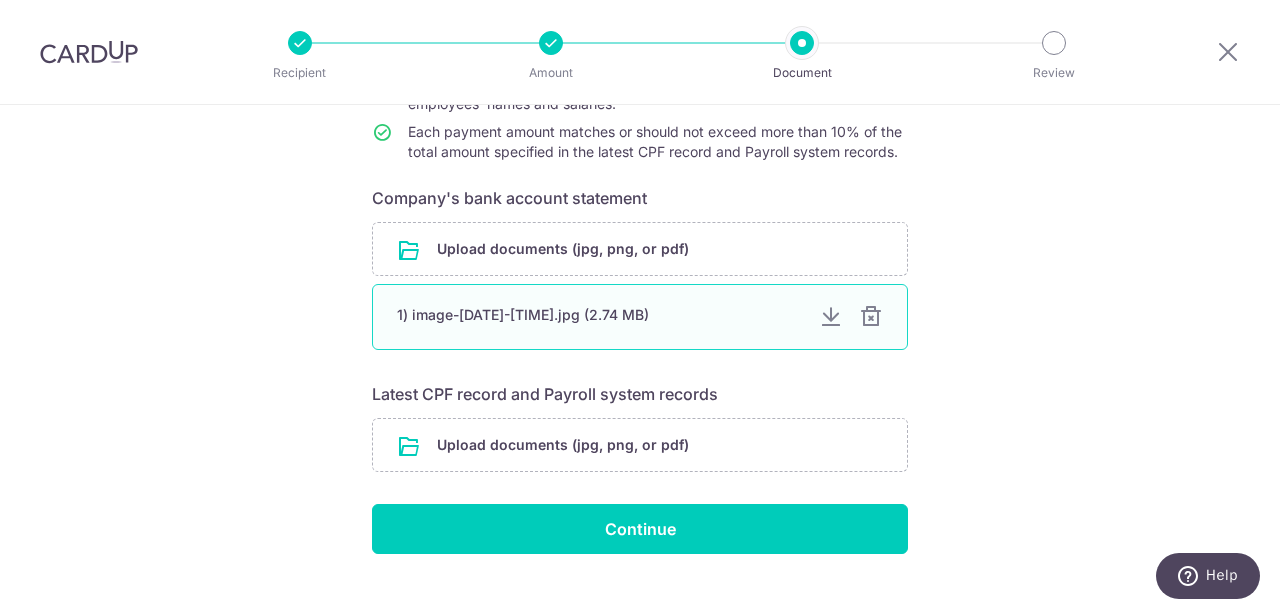 click on "1) image-[DATE]-[TIME].jpg (2.74 MB)" at bounding box center (600, 315) 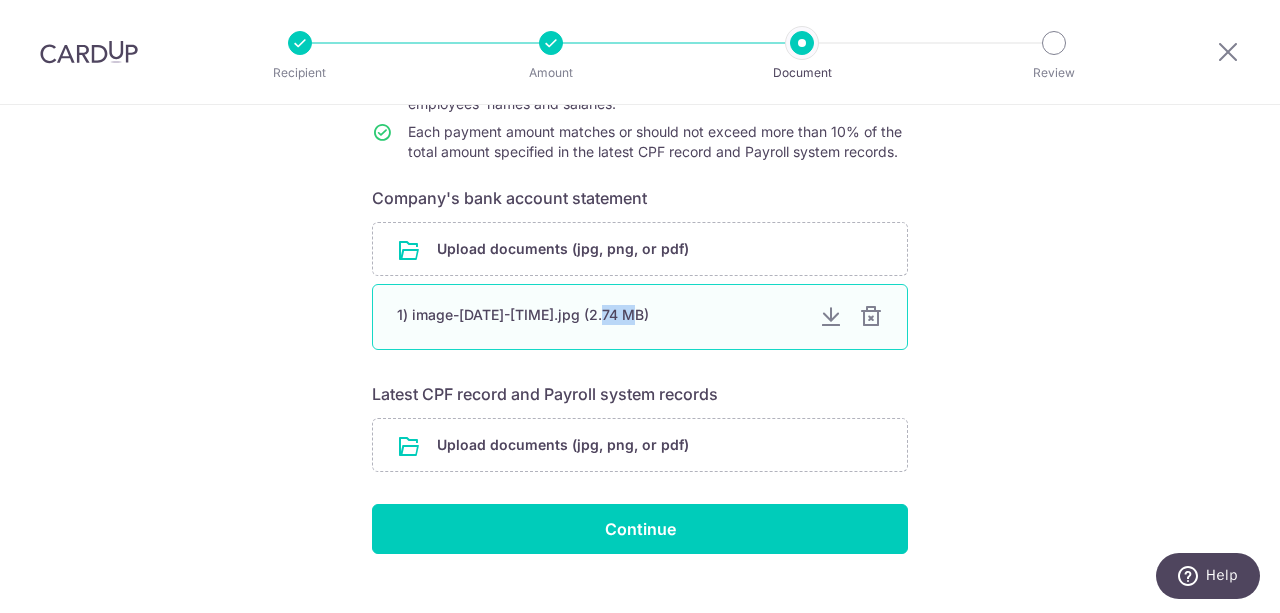 click on "1) image-[DATE]-[TIME].jpg (2.74 MB)" at bounding box center [600, 315] 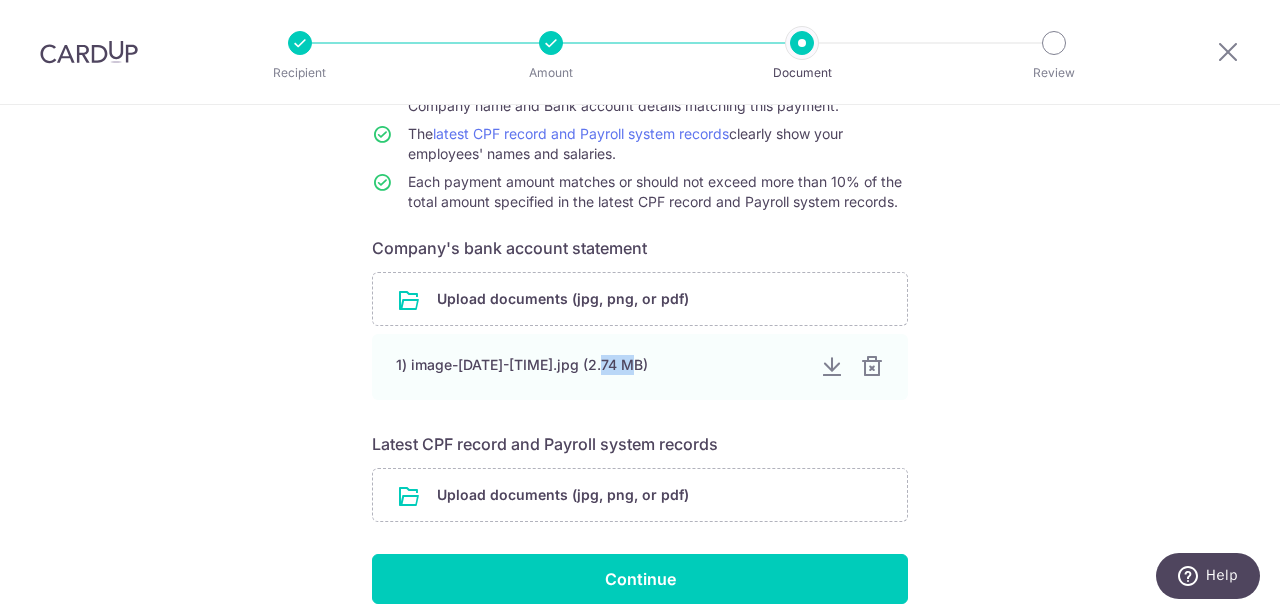 scroll, scrollTop: 226, scrollLeft: 0, axis: vertical 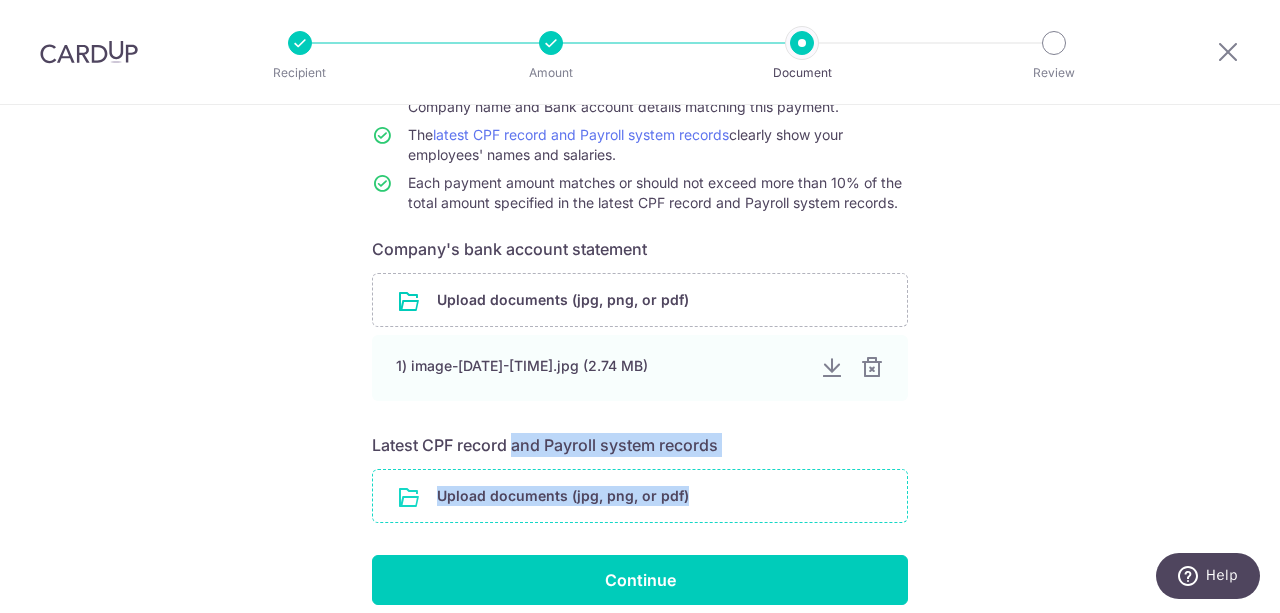 drag, startPoint x: 423, startPoint y: 443, endPoint x: 667, endPoint y: 471, distance: 245.6013 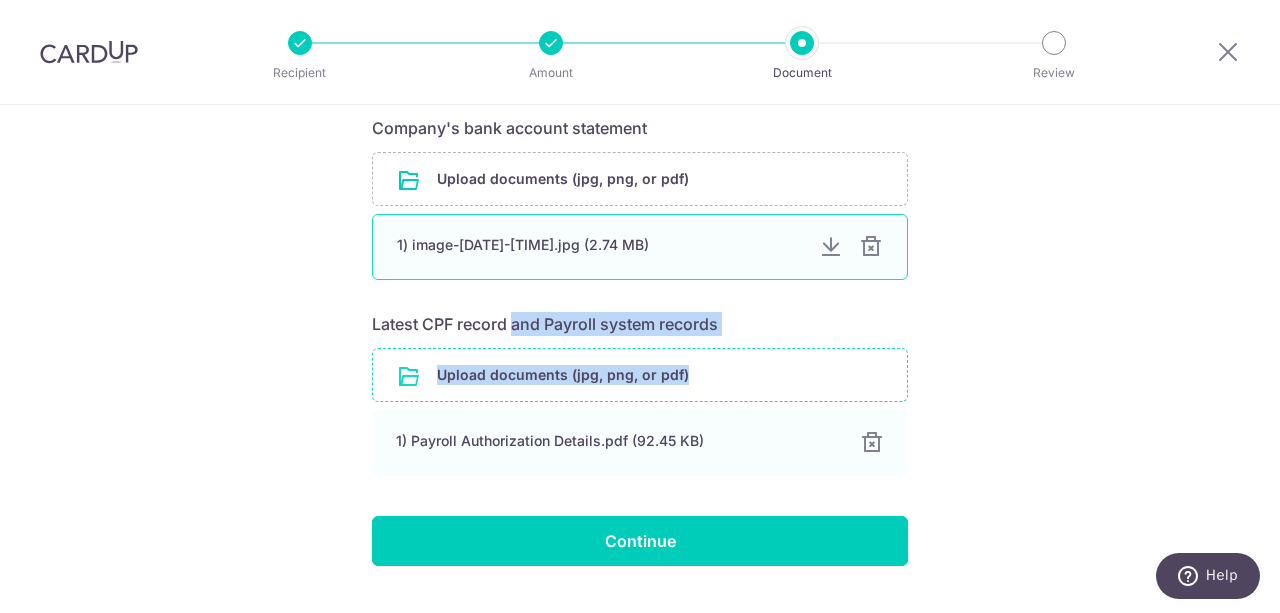scroll, scrollTop: 391, scrollLeft: 0, axis: vertical 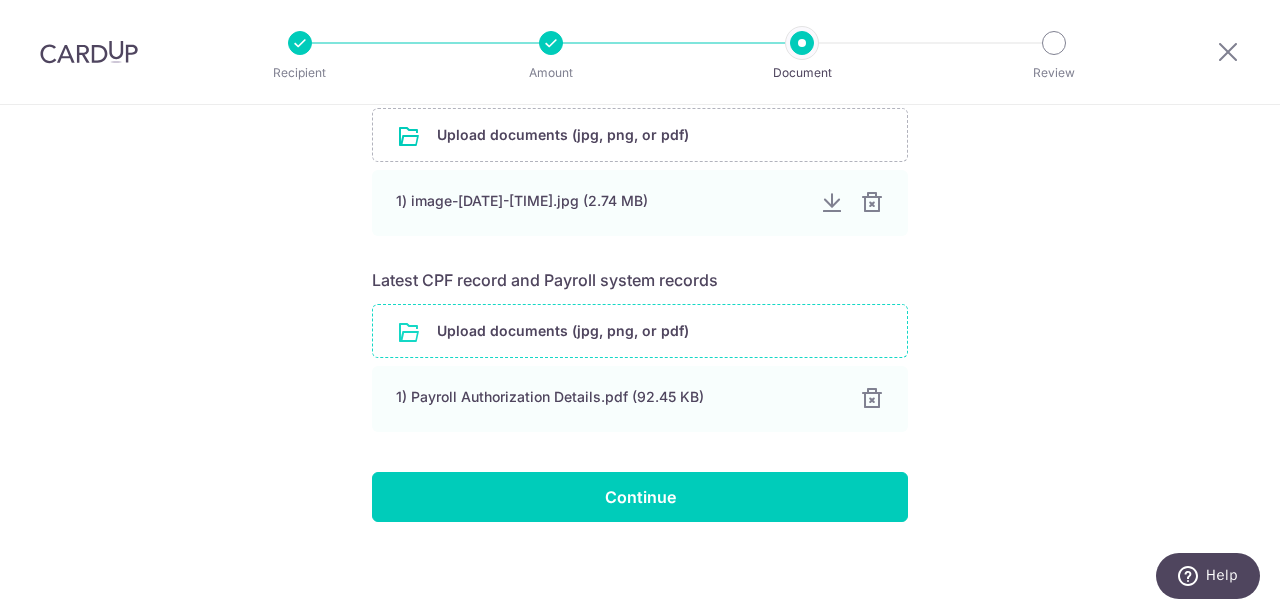 click on "Your supporting documents will enable us to approve your payments smoothly!  Please ensure below points while providing the documents:
The  company's bank account statement  clearly shows the Payor name, Company name and Bank account details matching this payment.
The  latest CPF record and Payroll system records  clearly show your employees' names and salaries.
Each payment amount matches or should not exceed more than 10% of the total amount specified in the latest CPF record and Payroll system records.
Company's bank account statement
Upload documents (jpg, png, or pdf) 1) image-20250402-115056.jpg (2.74 MB)
Latest CPF record and Payroll system records
Upload documents (jpg, png, or pdf) 100% Done Download" at bounding box center [640, 184] 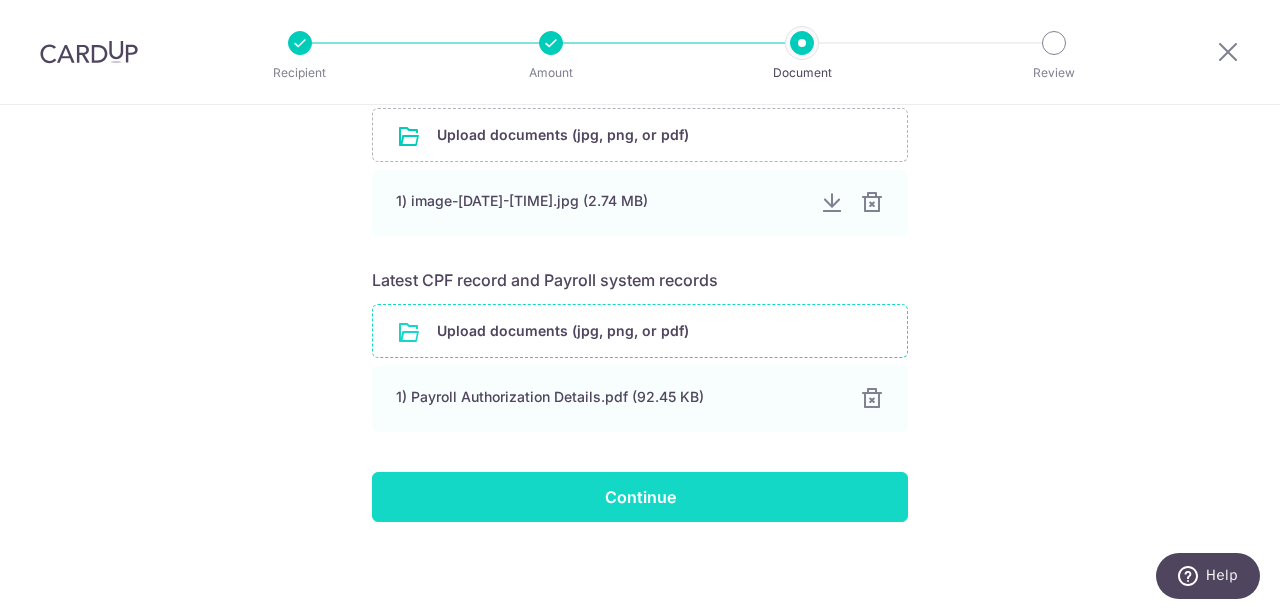 click on "Continue" at bounding box center (640, 497) 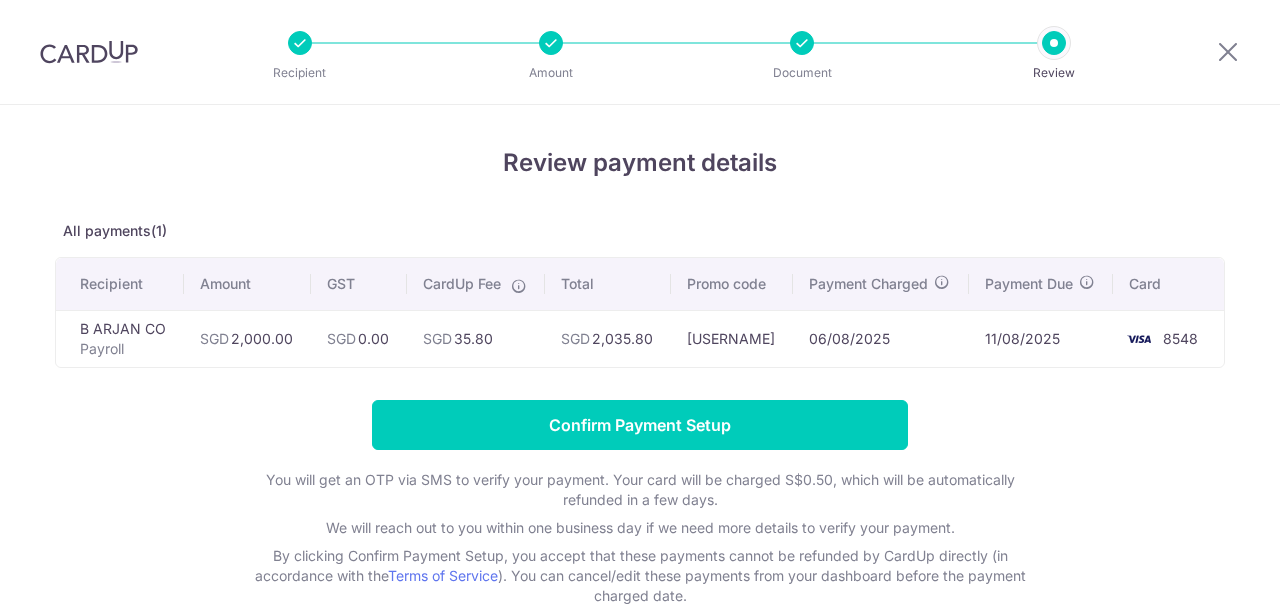 scroll, scrollTop: 0, scrollLeft: 0, axis: both 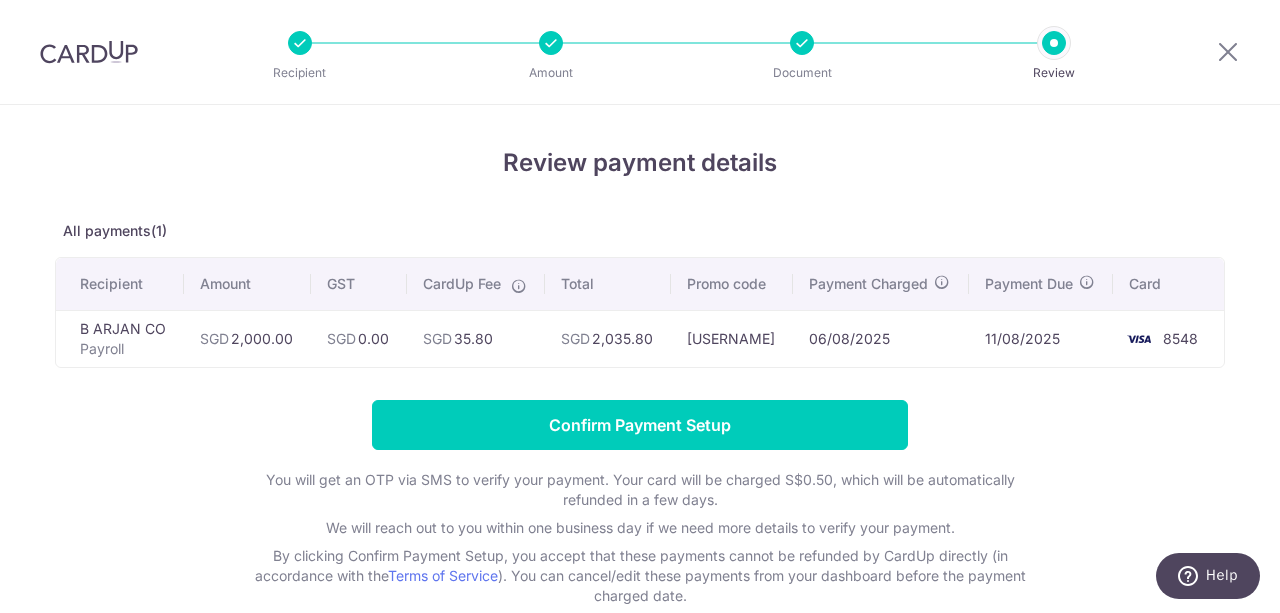 drag, startPoint x: 603, startPoint y: 331, endPoint x: 686, endPoint y: 337, distance: 83.21658 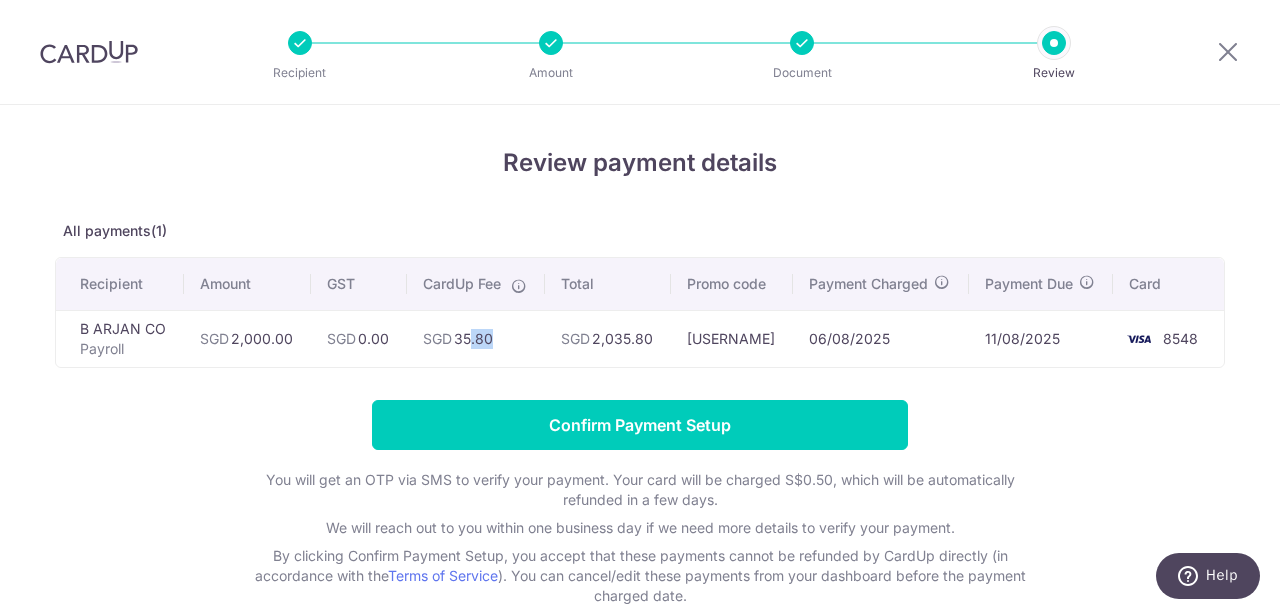 drag, startPoint x: 456, startPoint y: 332, endPoint x: 550, endPoint y: 338, distance: 94.19129 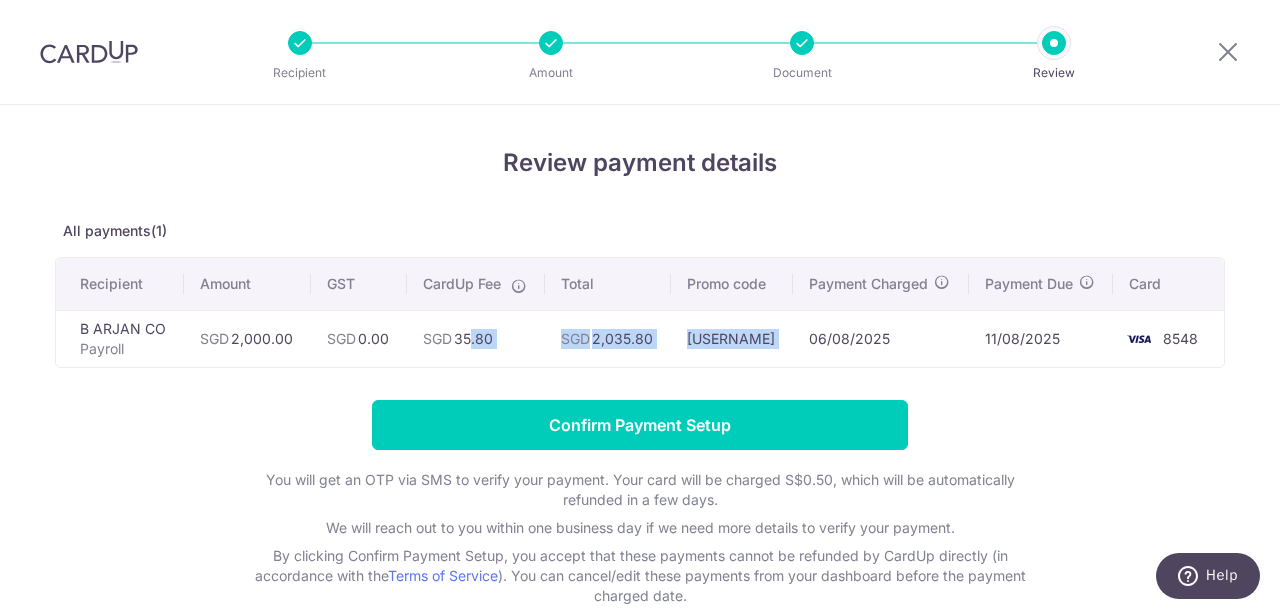 drag, startPoint x: 456, startPoint y: 339, endPoint x: 801, endPoint y: 329, distance: 345.1449 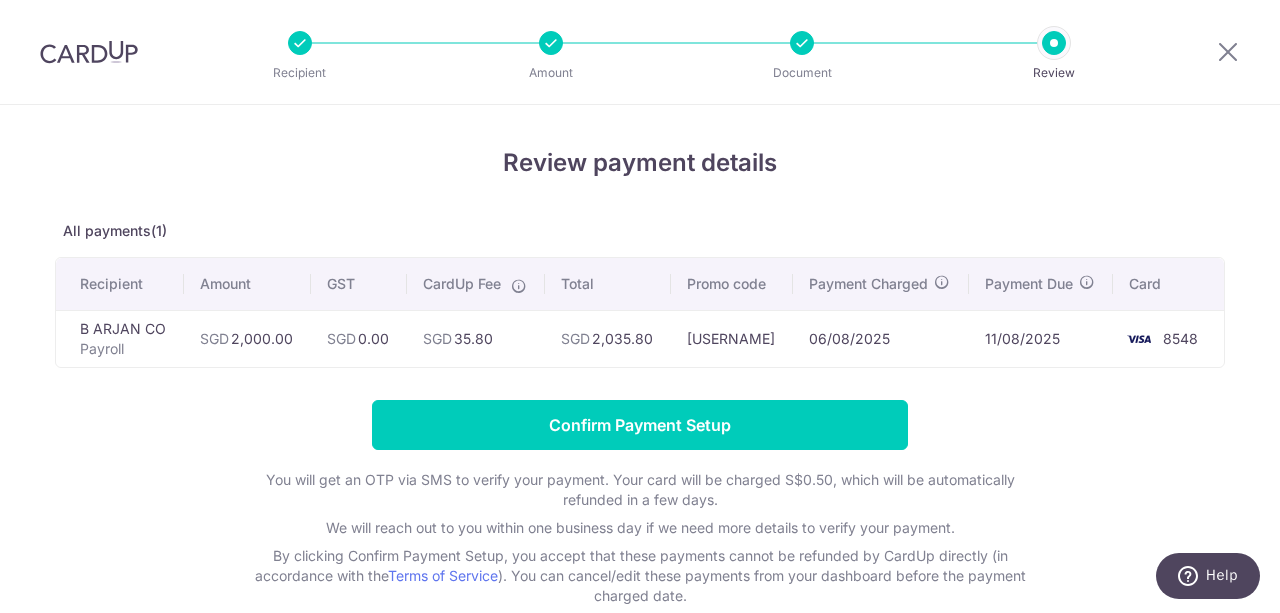 click on "SGD   35.80" at bounding box center (476, 338) 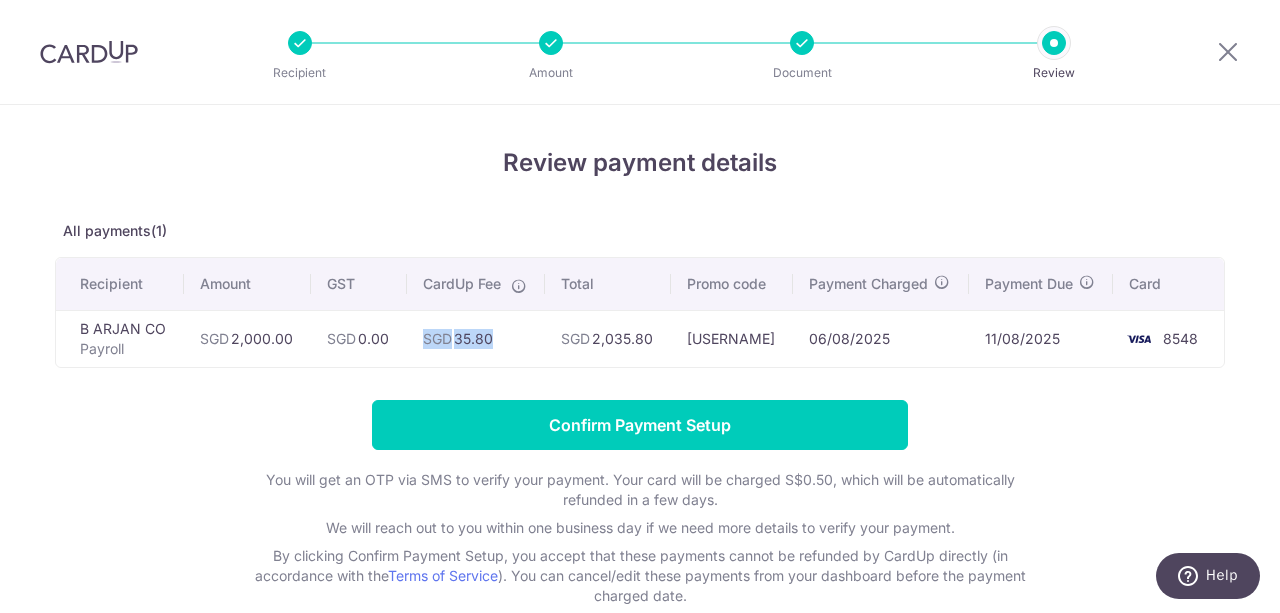 click on "SGD   35.80" at bounding box center (476, 338) 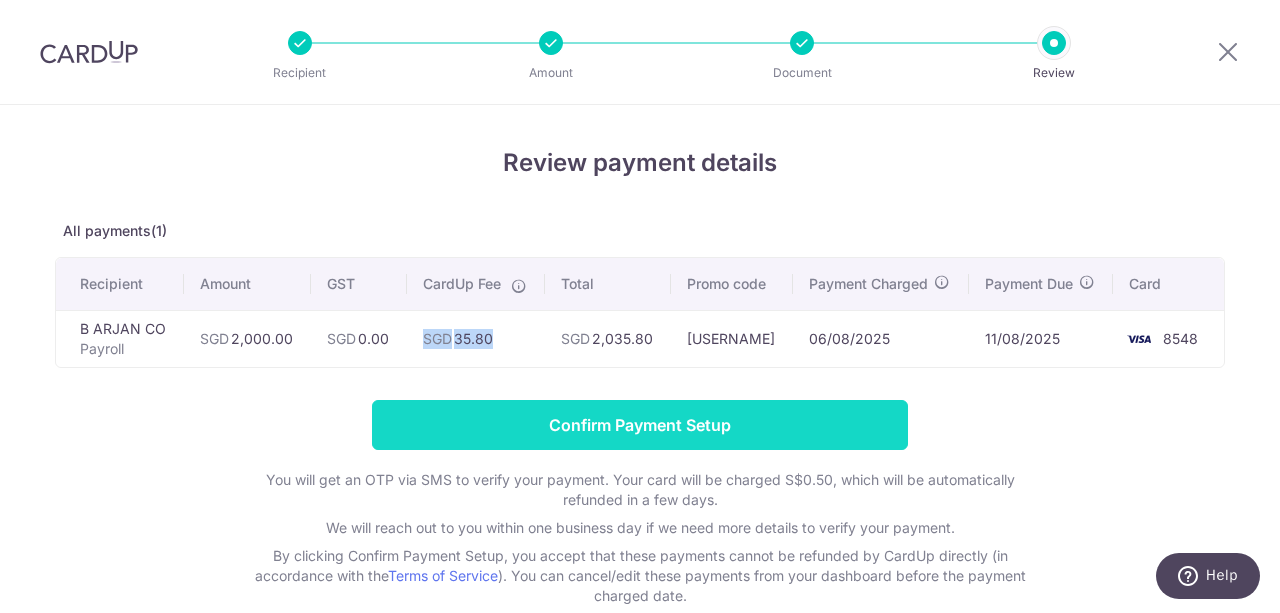 click on "Confirm Payment Setup" at bounding box center (640, 425) 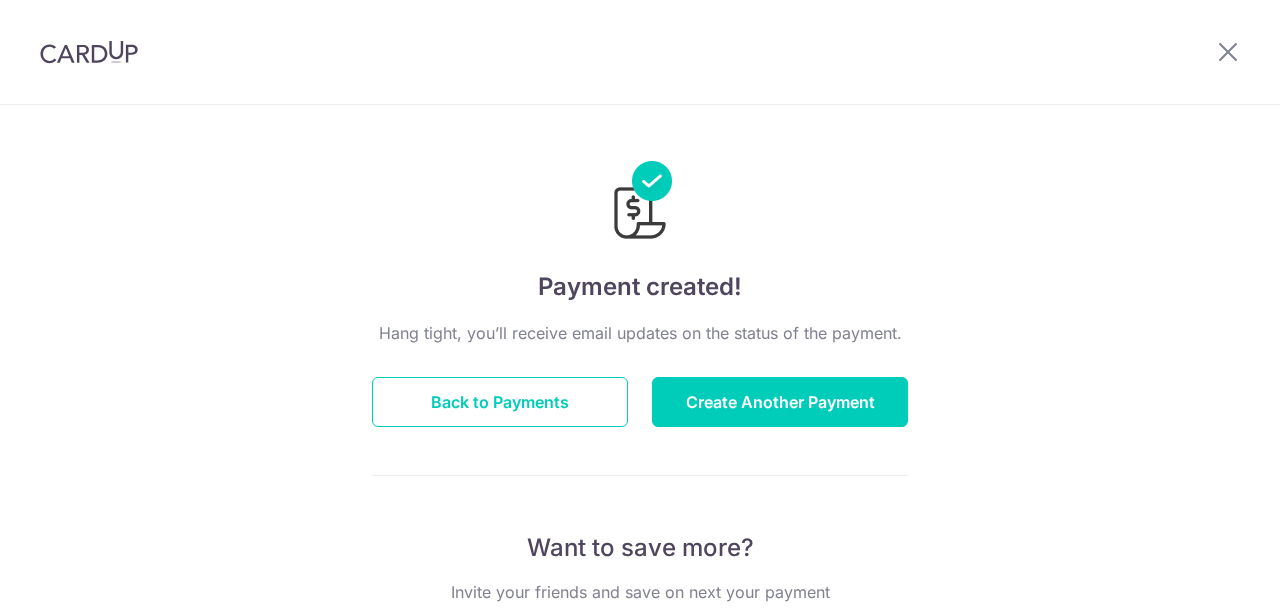 scroll, scrollTop: 0, scrollLeft: 0, axis: both 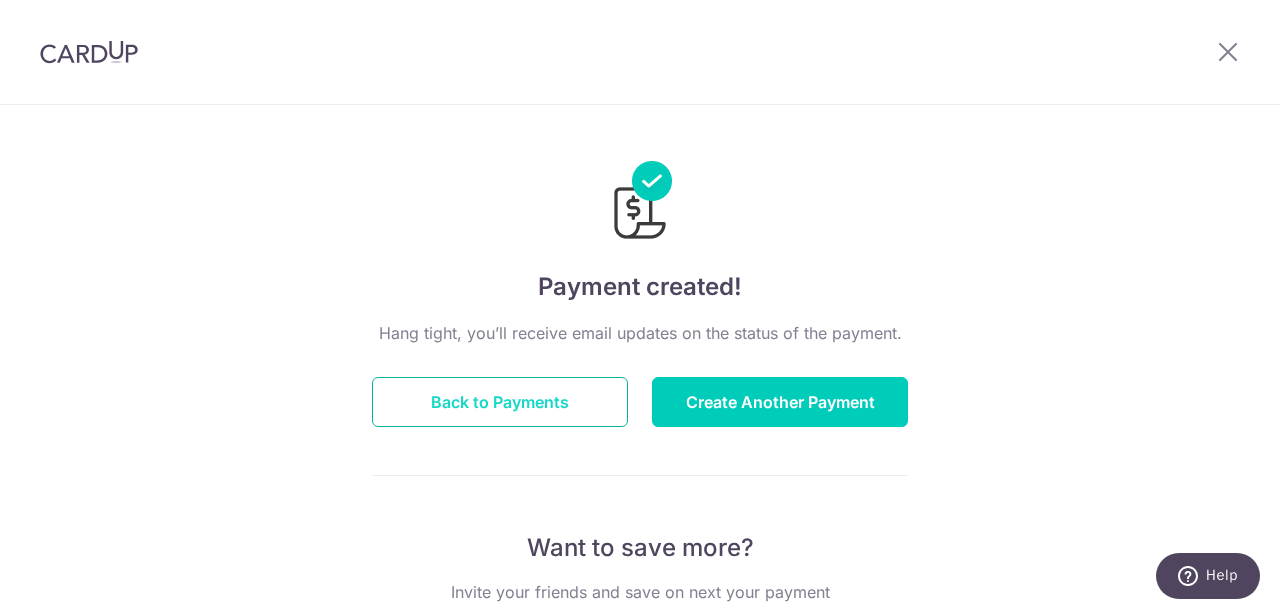 click on "Back to Payments" at bounding box center [500, 402] 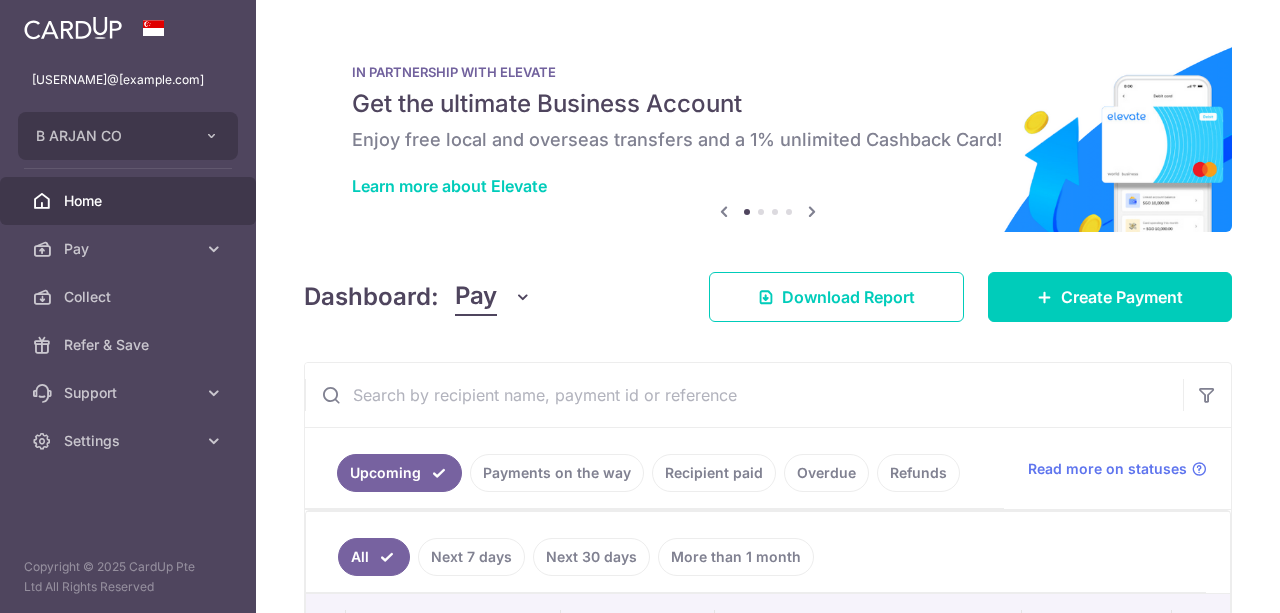 scroll, scrollTop: 0, scrollLeft: 0, axis: both 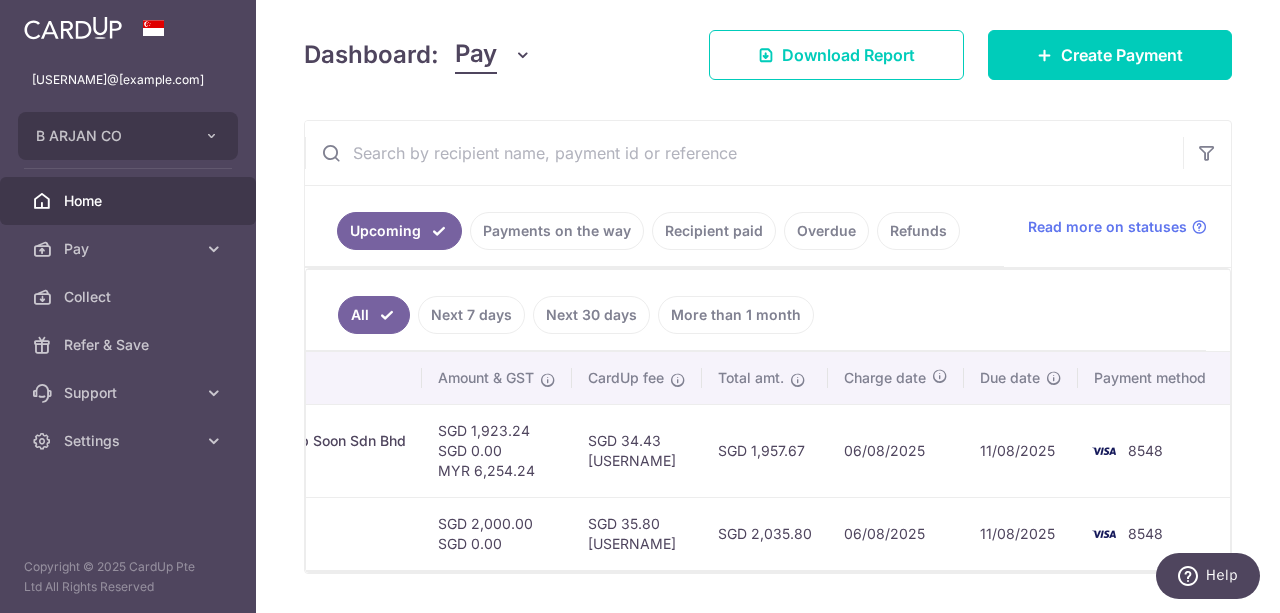 click on "Home" at bounding box center [130, 201] 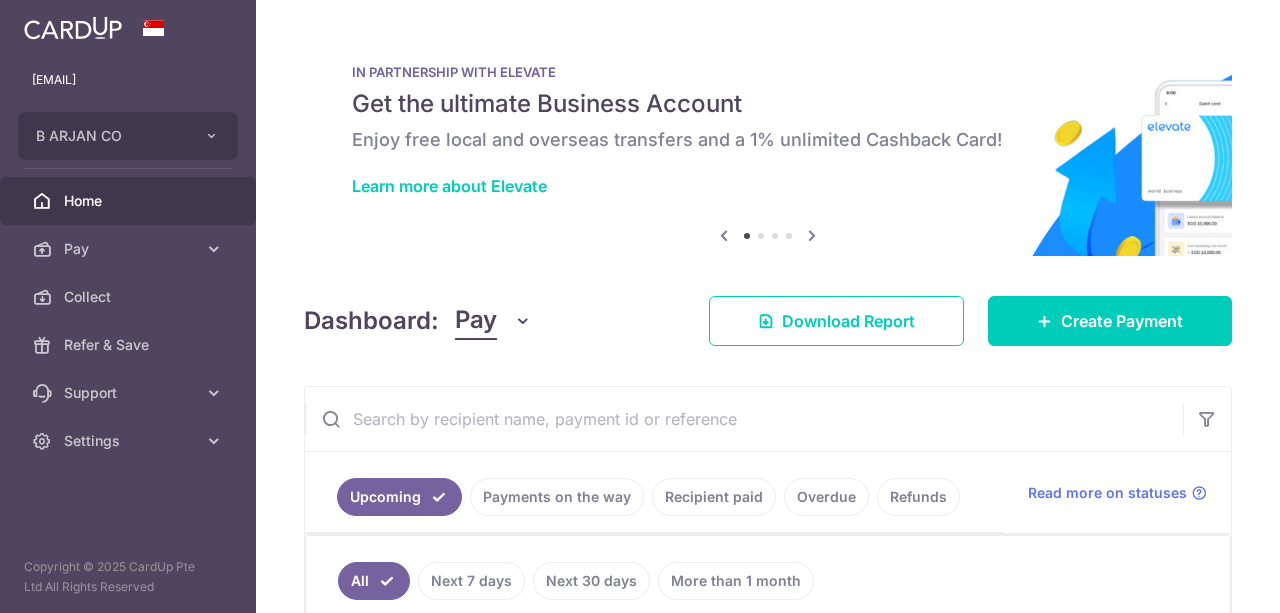 scroll, scrollTop: 0, scrollLeft: 0, axis: both 